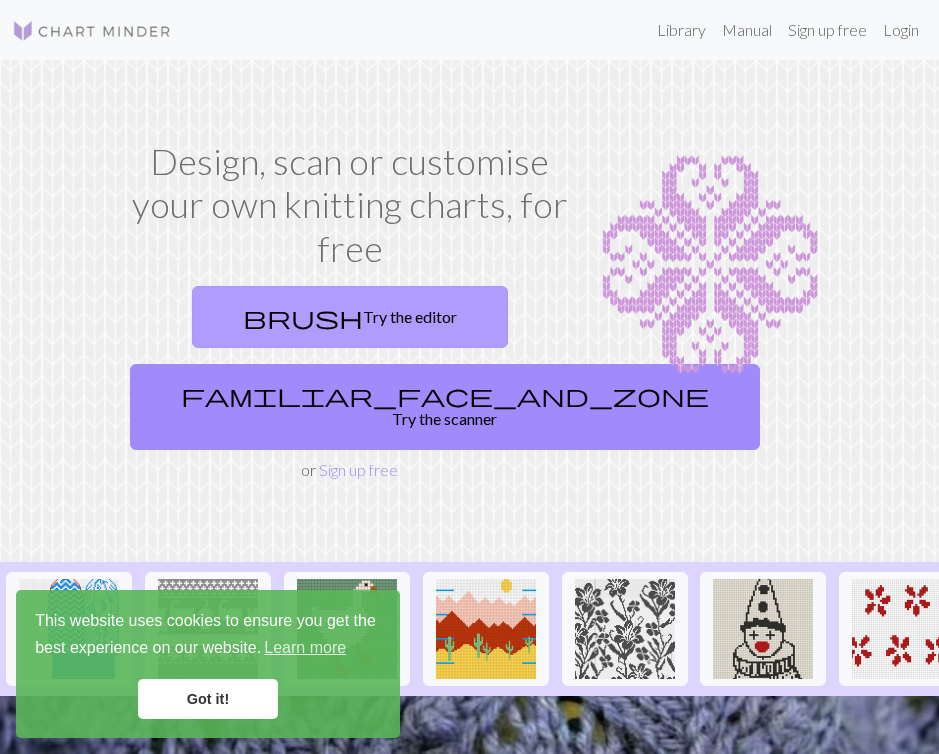 scroll, scrollTop: 0, scrollLeft: 0, axis: both 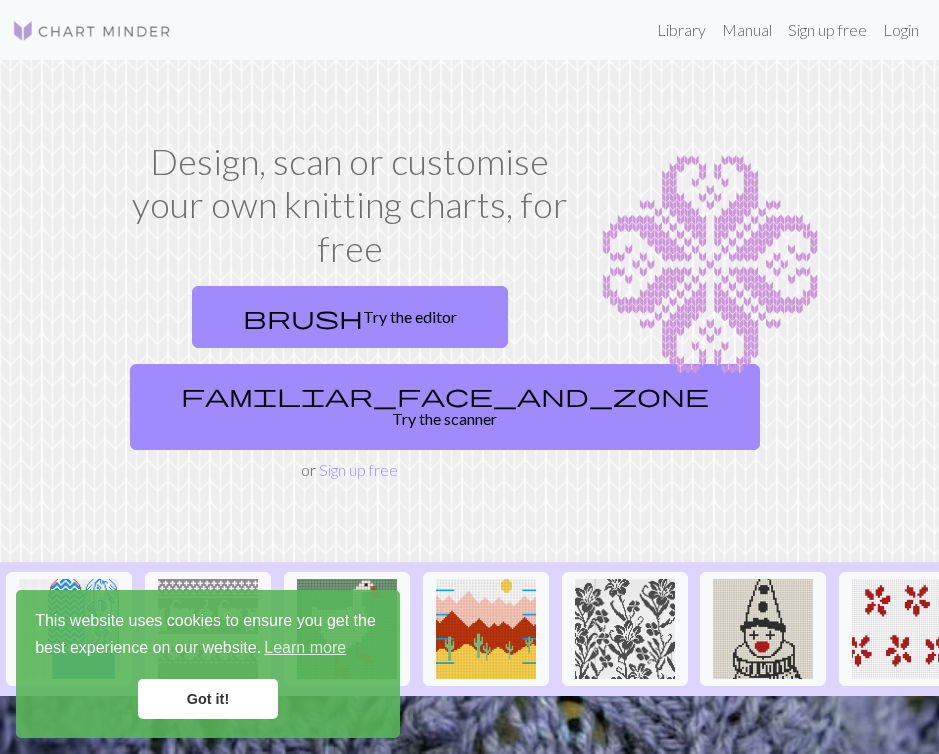 click on "Got it!" at bounding box center [208, 699] 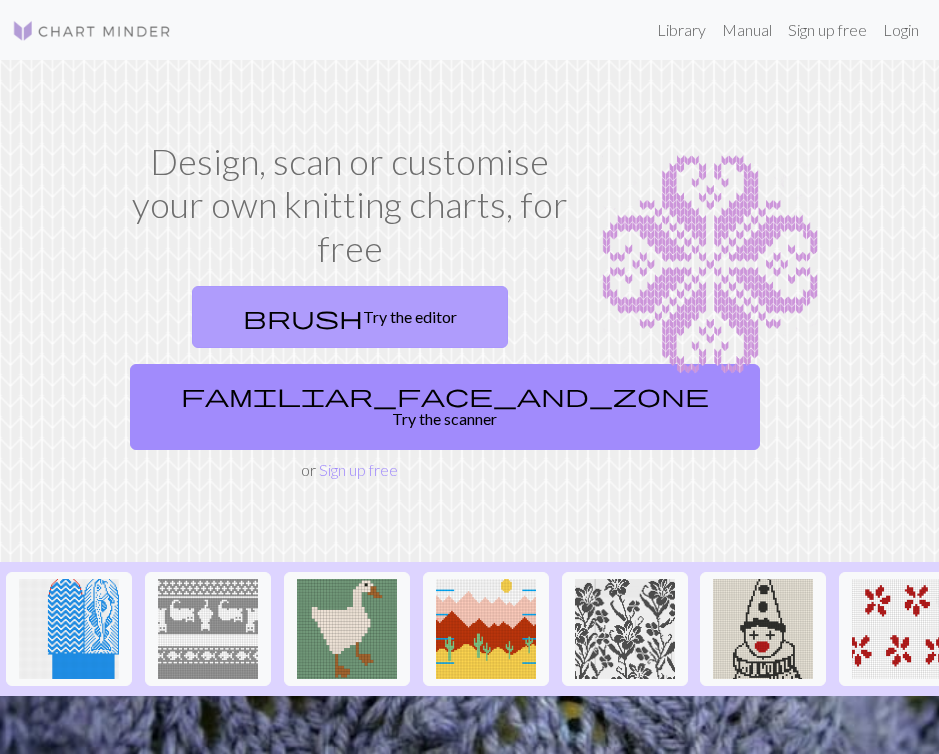 click on "brush  Try the editor" at bounding box center [350, 317] 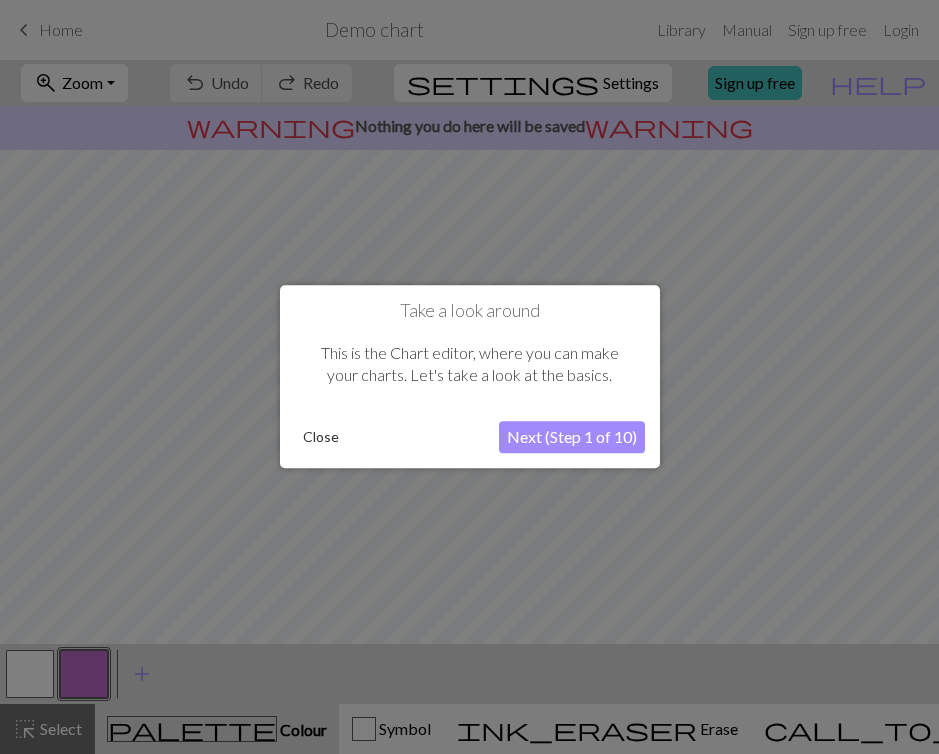 click on "Close" at bounding box center (321, 438) 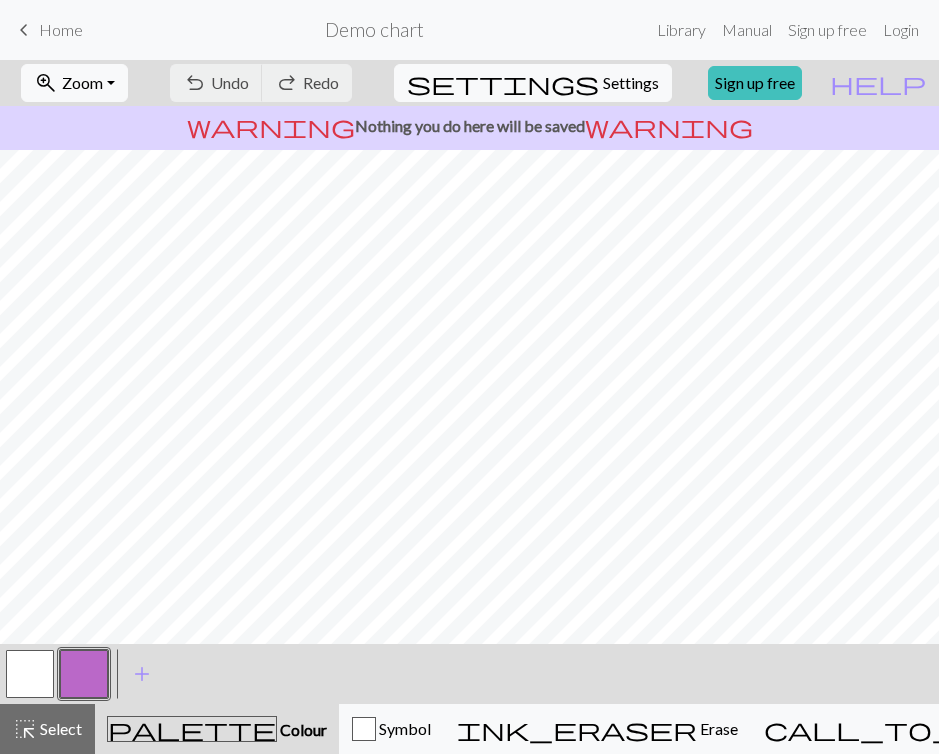 scroll, scrollTop: 0, scrollLeft: 0, axis: both 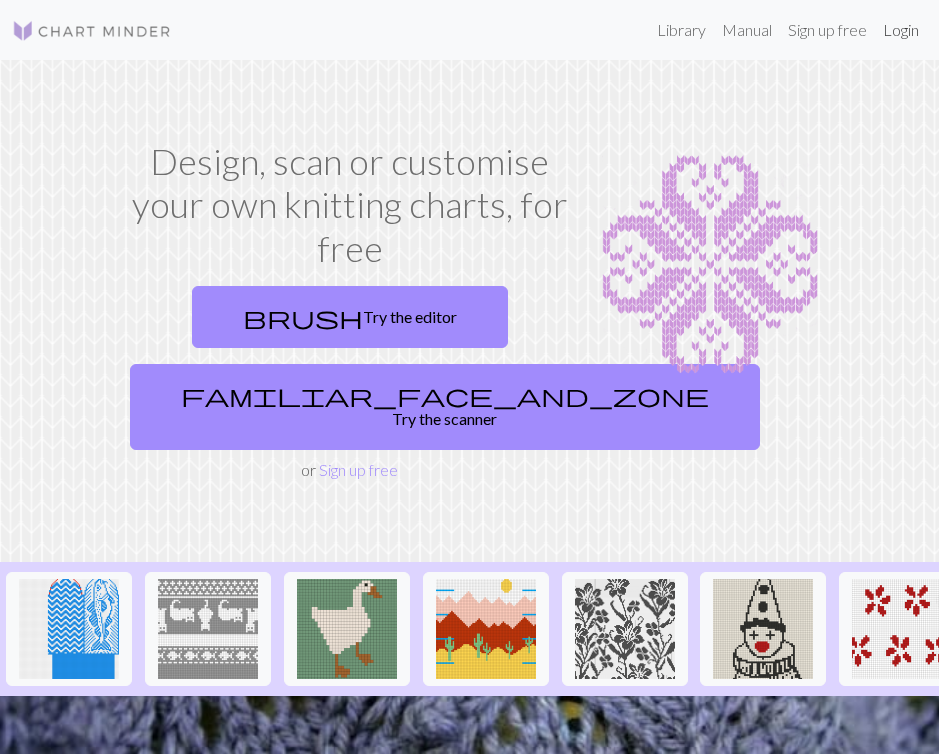 click on "Login" at bounding box center [901, 30] 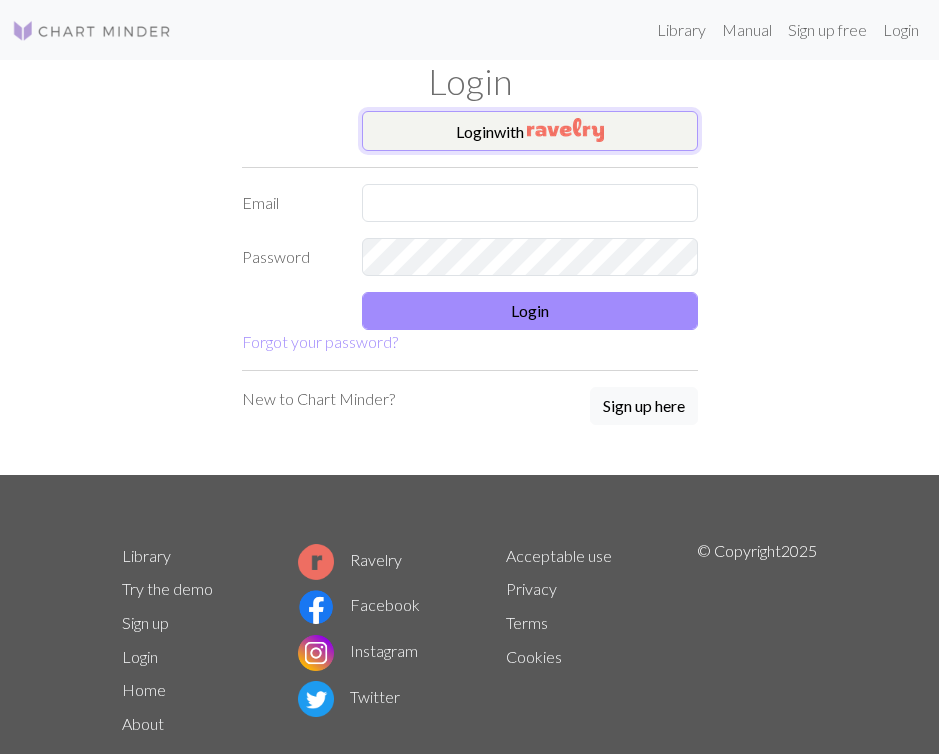 click on "Login  with" at bounding box center [530, 131] 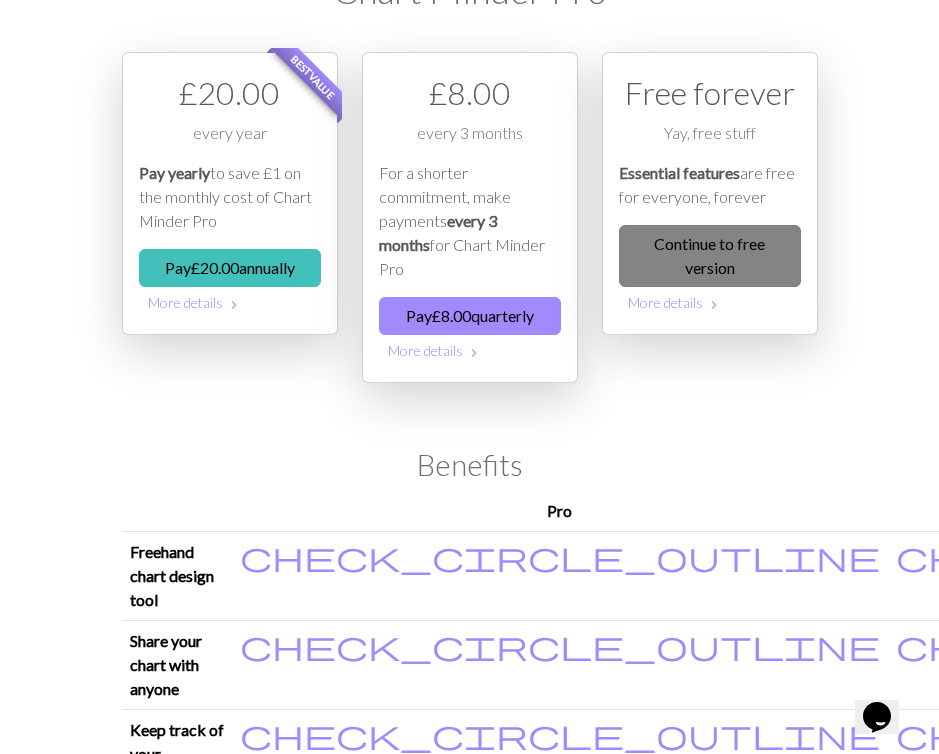 scroll, scrollTop: 92, scrollLeft: 0, axis: vertical 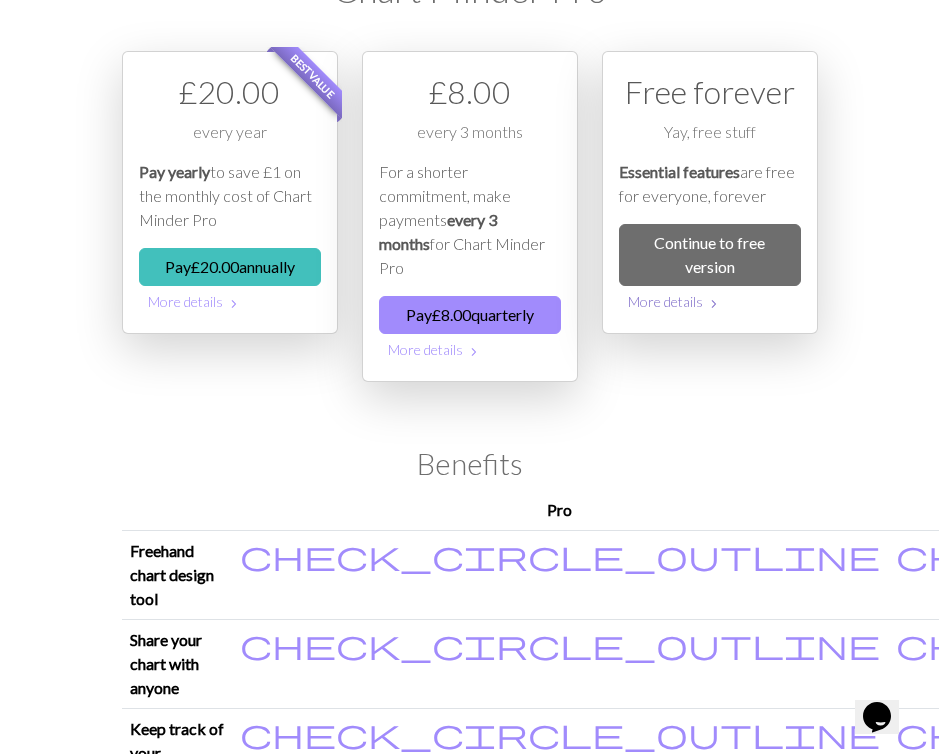 drag, startPoint x: 679, startPoint y: 266, endPoint x: 718, endPoint y: 286, distance: 43.829212 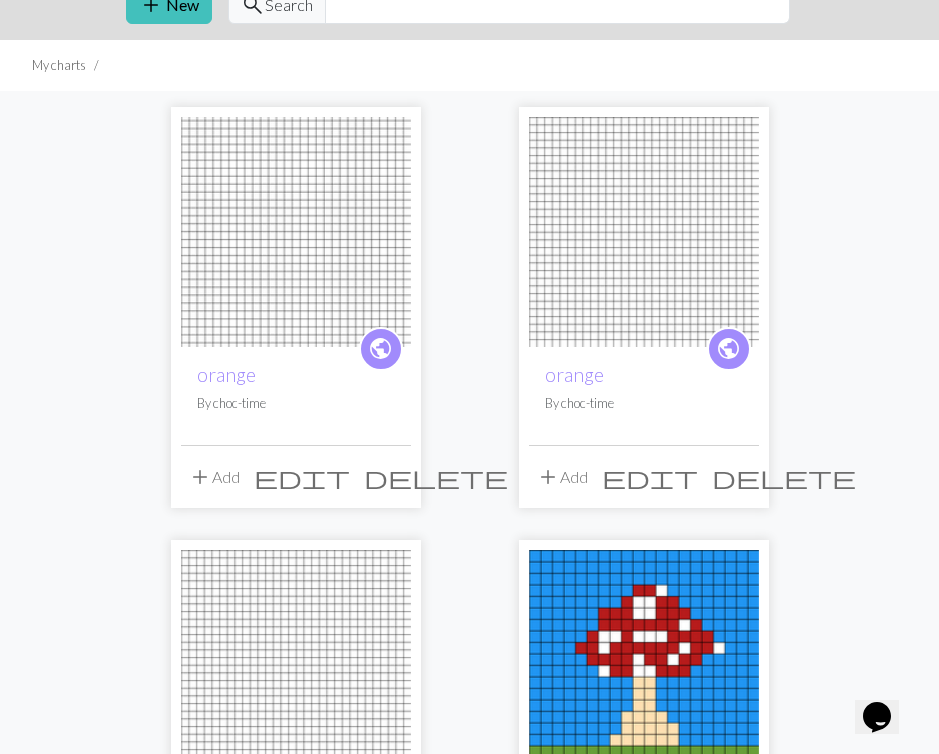 scroll, scrollTop: 0, scrollLeft: 0, axis: both 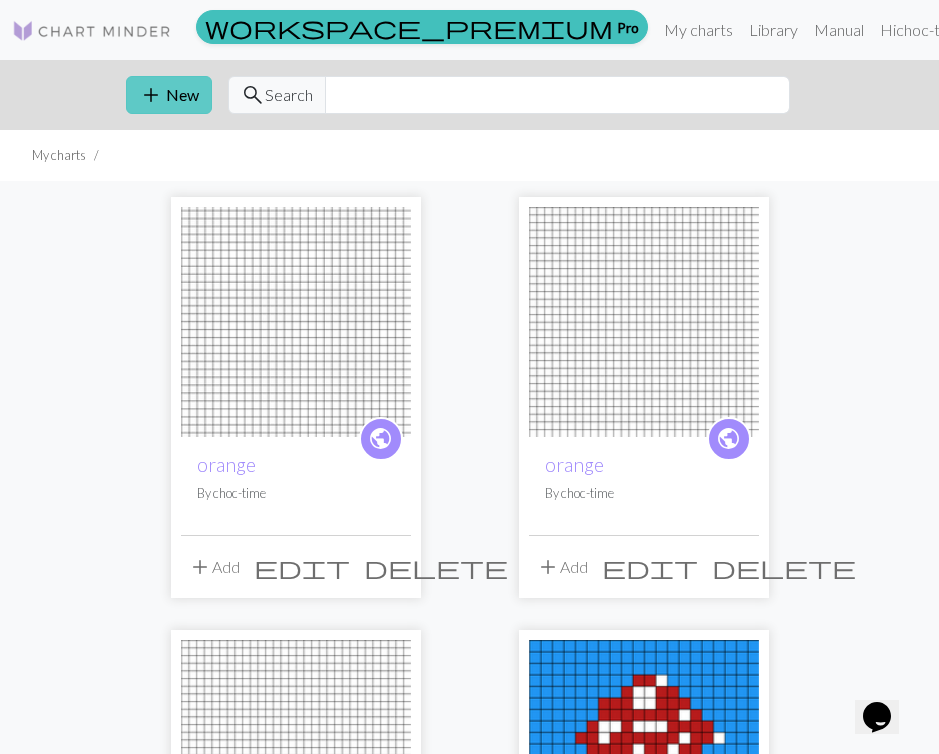 click on "add" at bounding box center [151, 95] 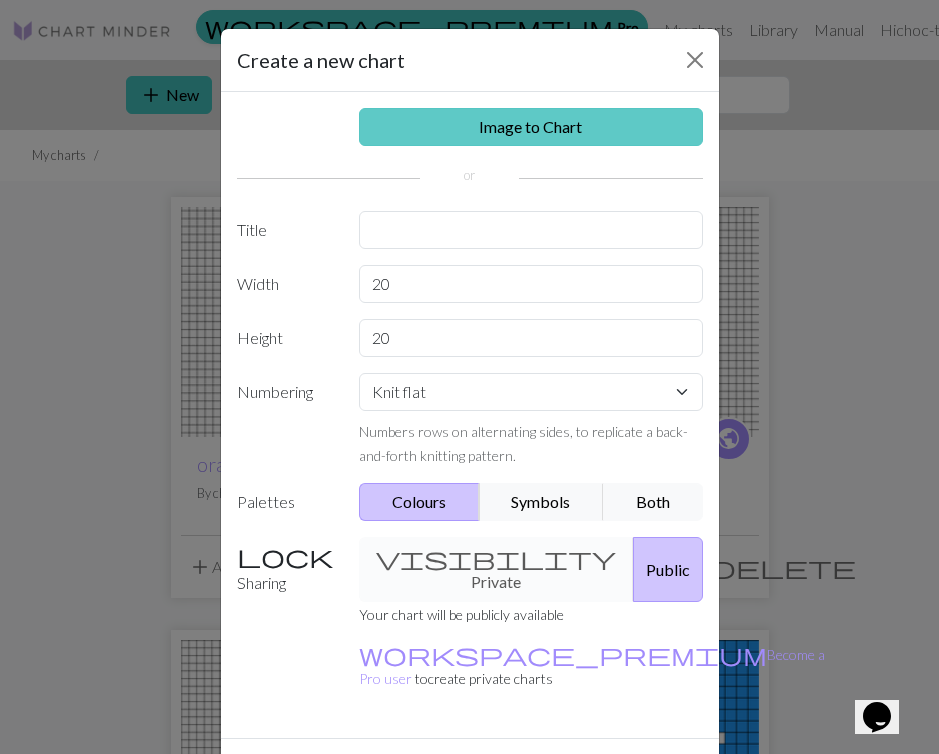click on "Image to Chart" at bounding box center (531, 127) 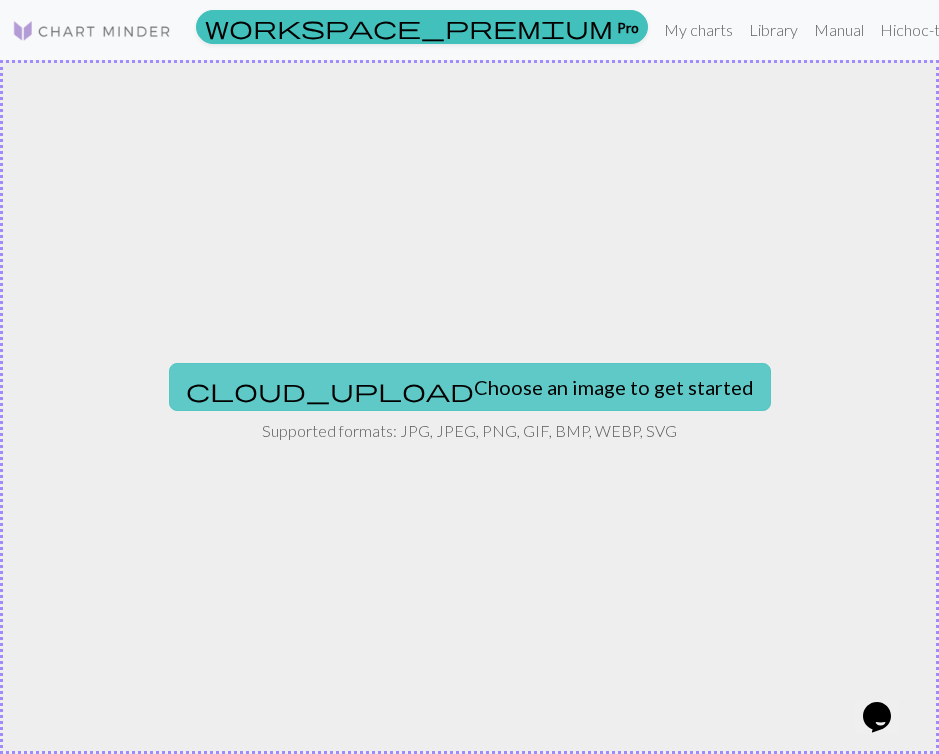 click on "cloud_upload  Choose an image to get started" at bounding box center (470, 387) 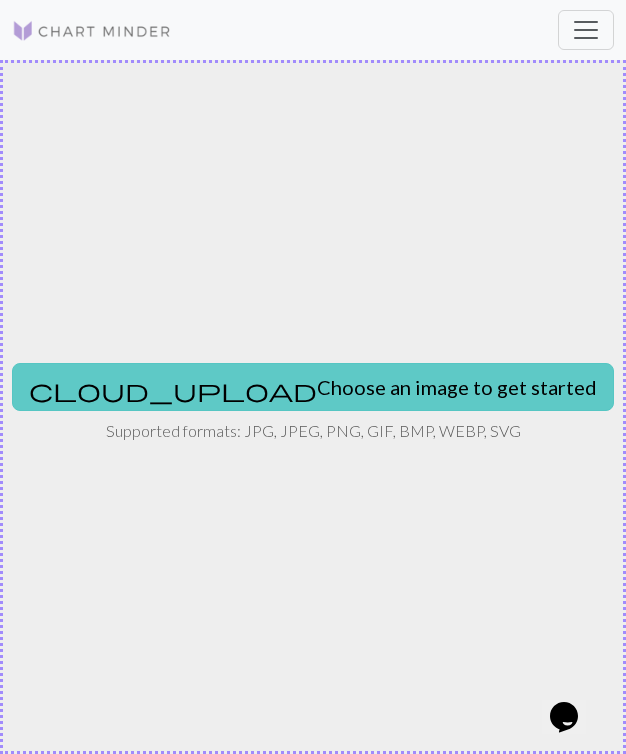 click on "cloud_upload  Choose an image to get started" at bounding box center [313, 387] 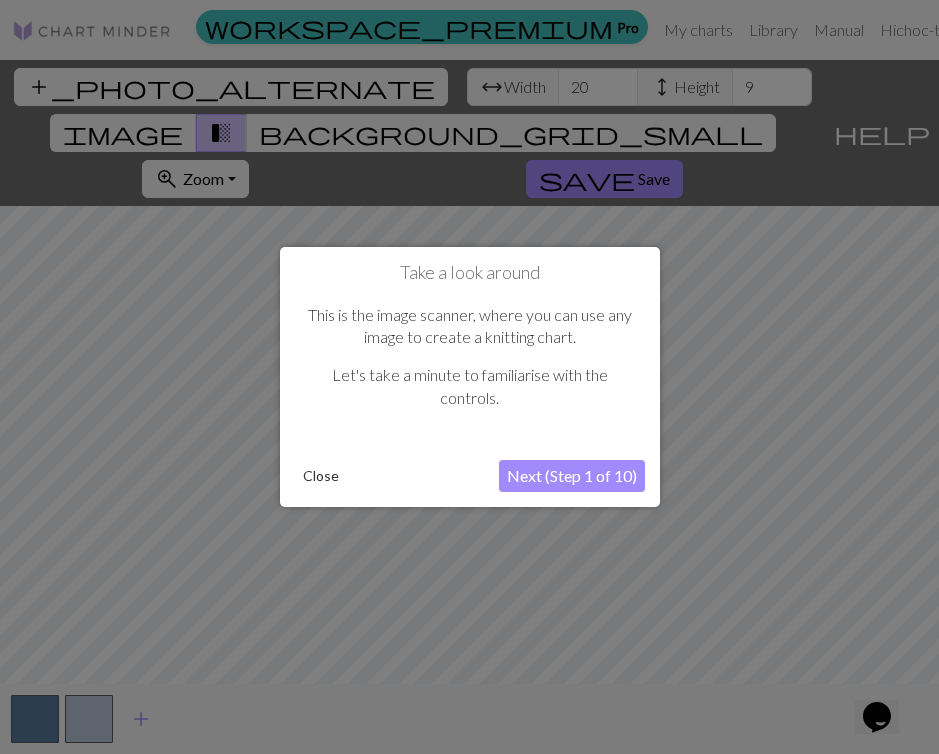 click on "Next (Step 1 of 10)" at bounding box center [572, 476] 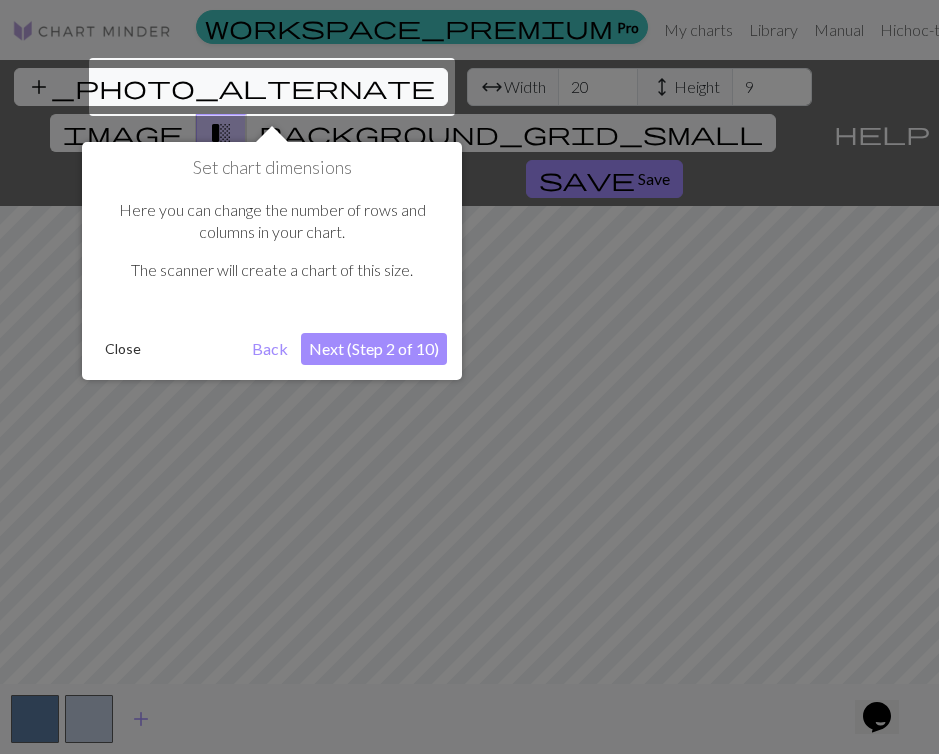 click on "Back" at bounding box center [270, 349] 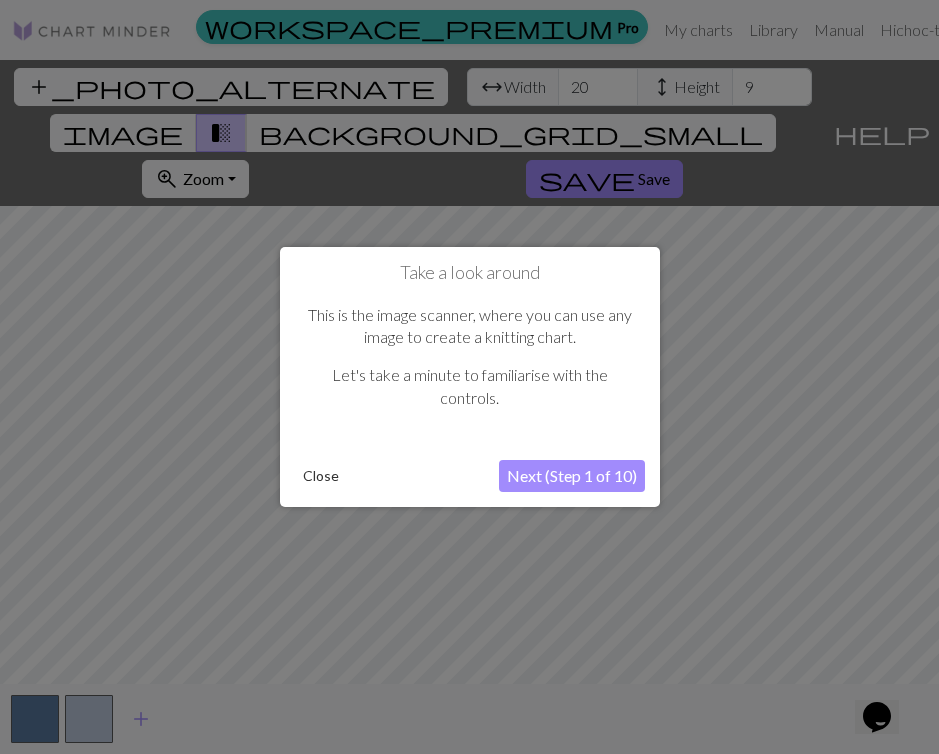 click on "Close" at bounding box center [321, 476] 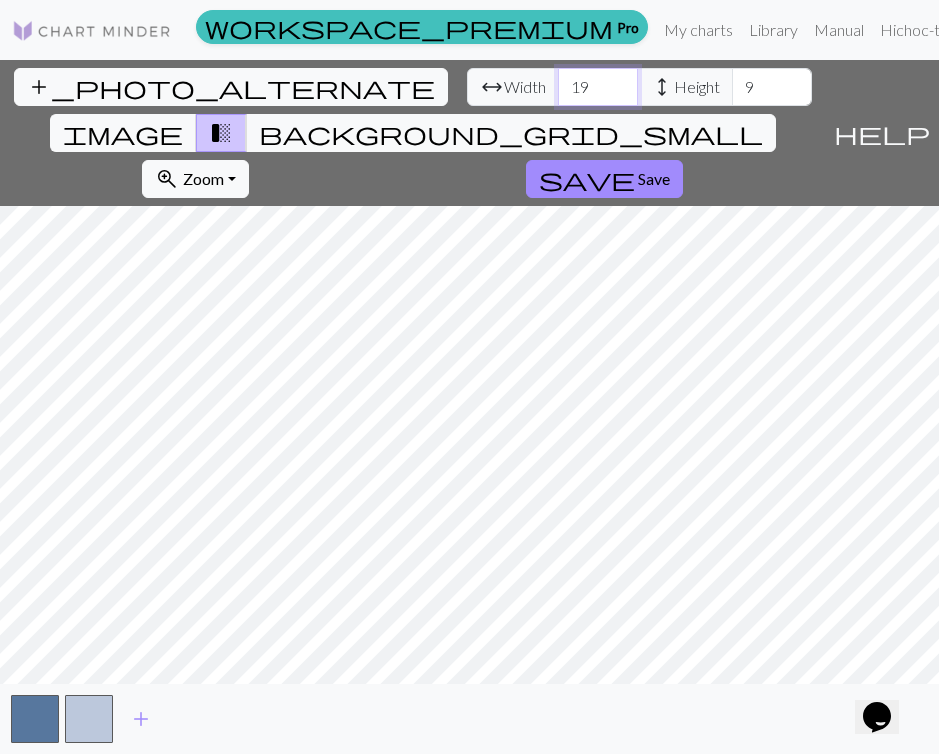 click on "19" at bounding box center (598, 87) 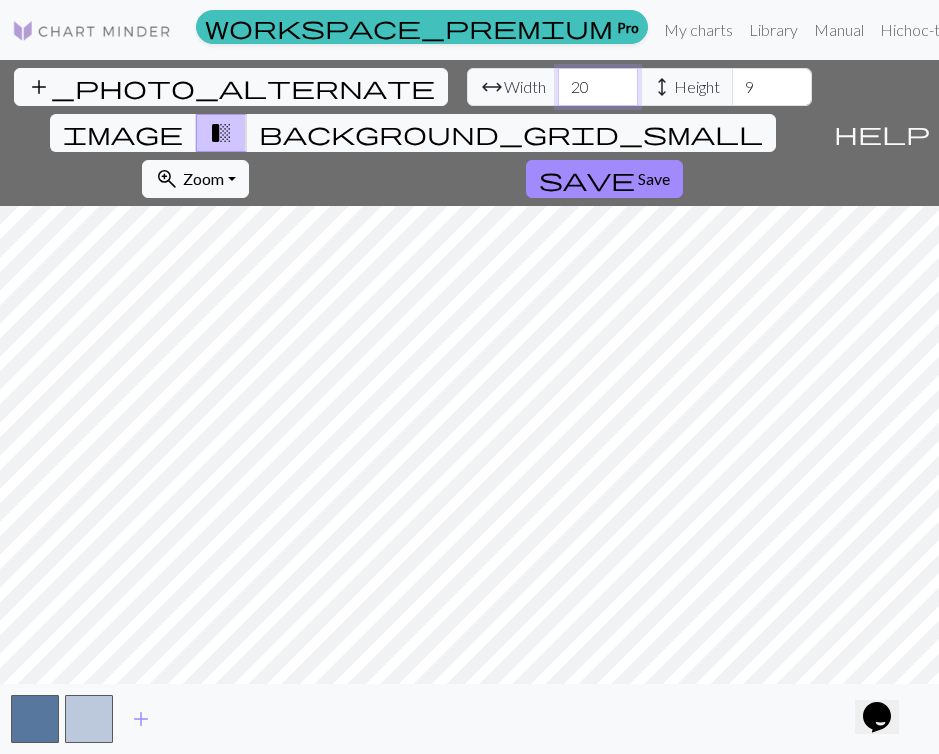 click on "20" at bounding box center (598, 87) 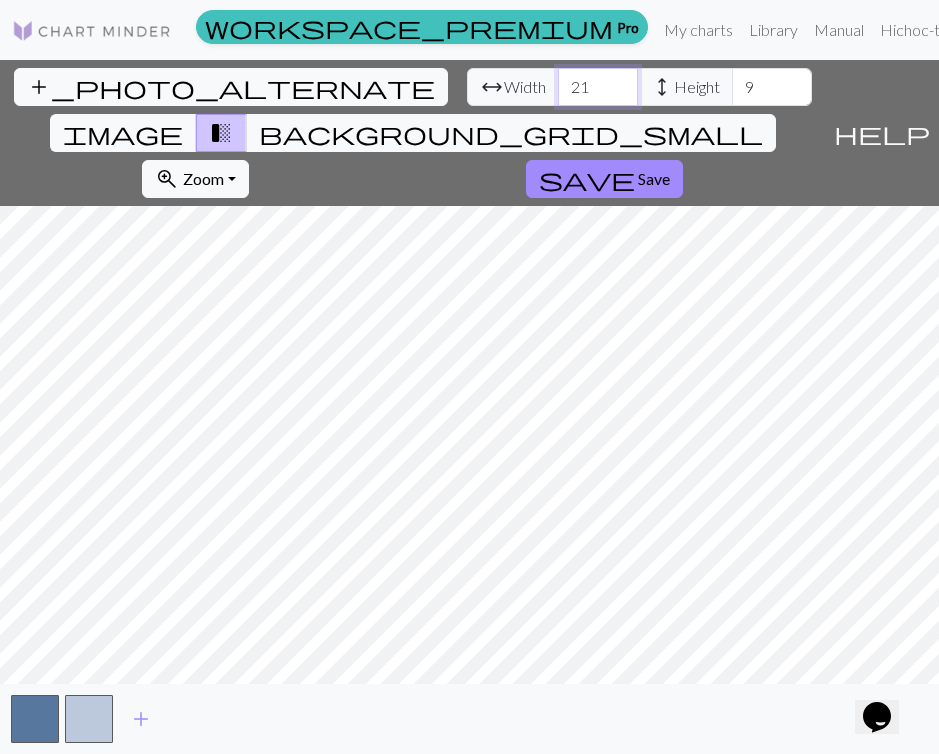 click on "21" at bounding box center [598, 87] 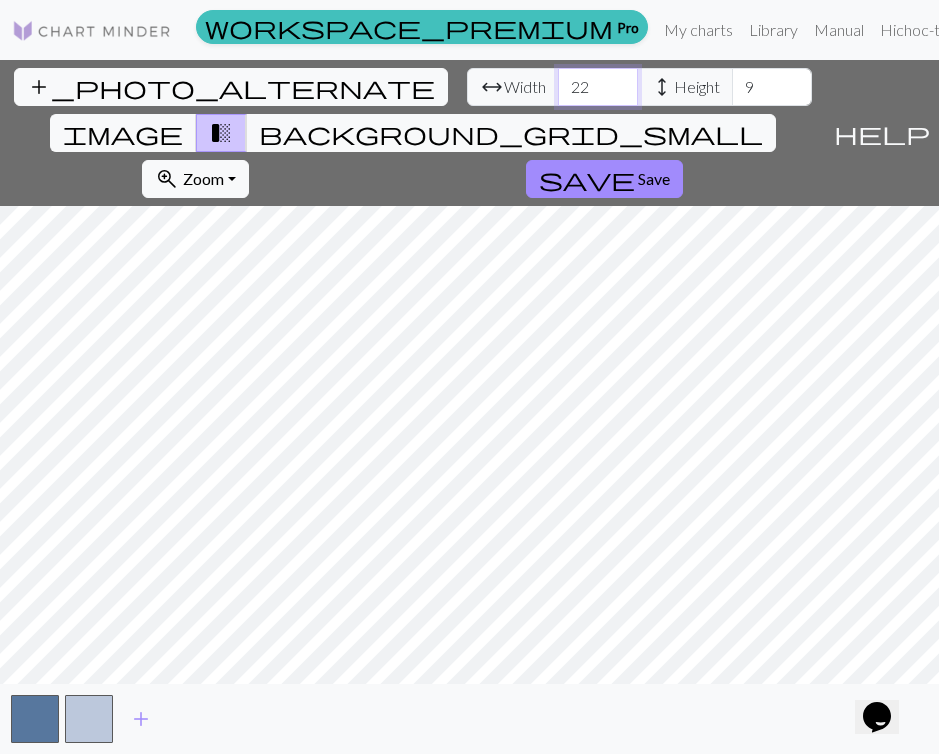 click on "22" at bounding box center [598, 87] 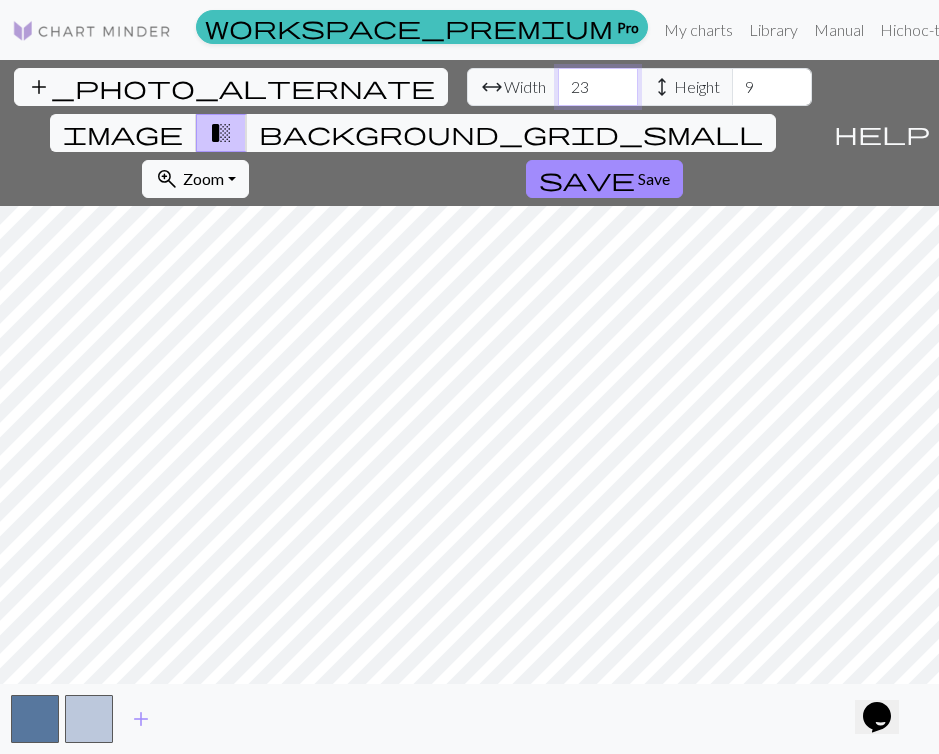 click on "23" at bounding box center [598, 87] 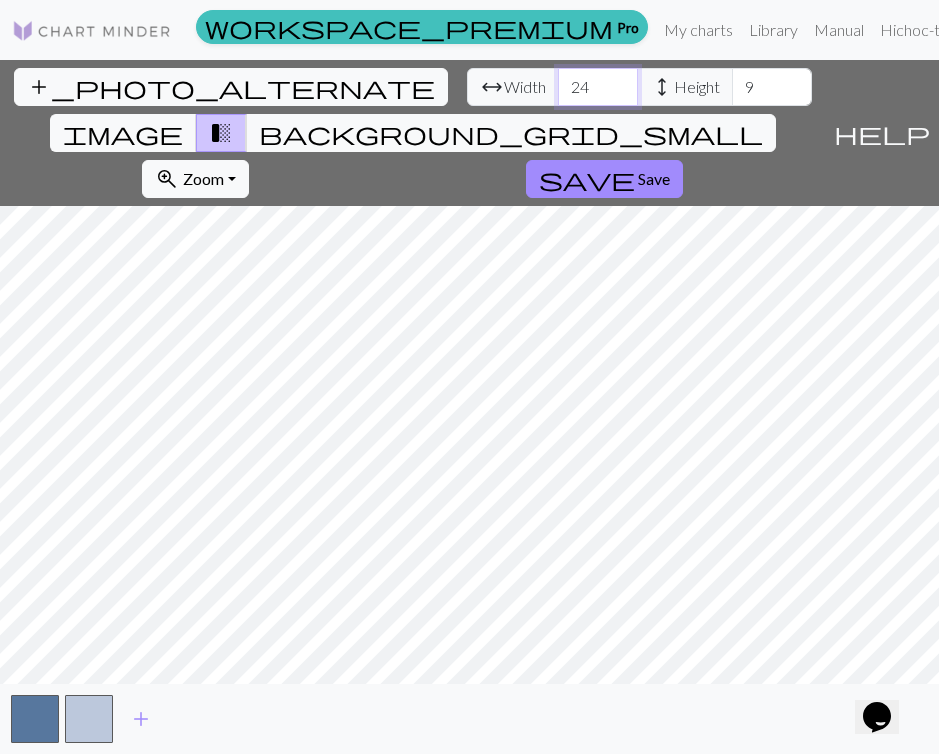 click on "24" at bounding box center [598, 87] 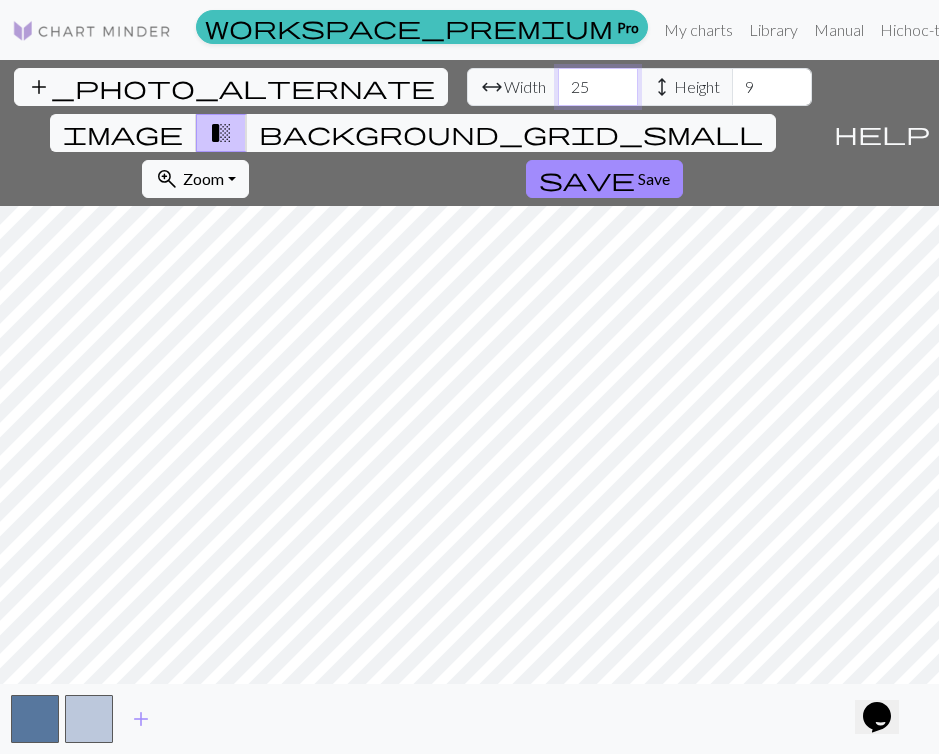 click on "25" at bounding box center (598, 87) 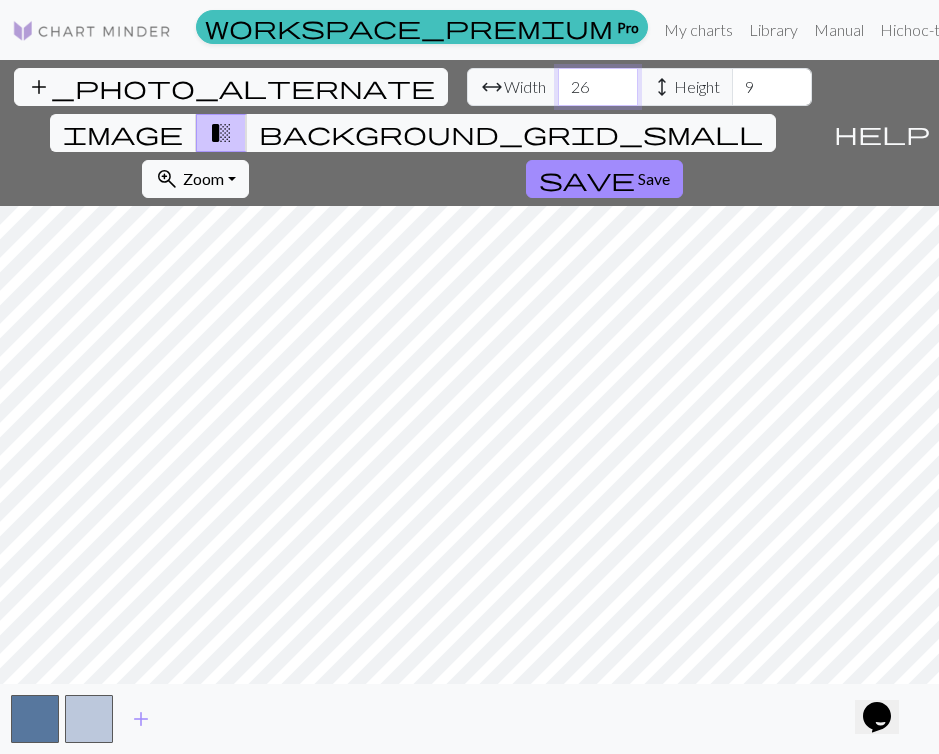 click on "26" at bounding box center [598, 87] 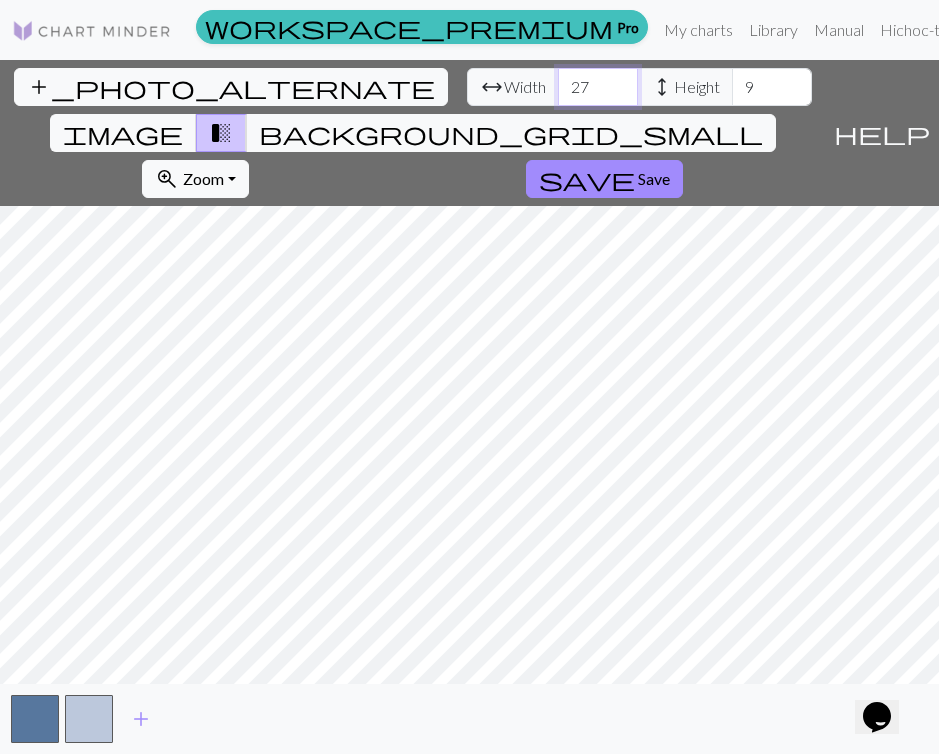 click on "27" at bounding box center (598, 87) 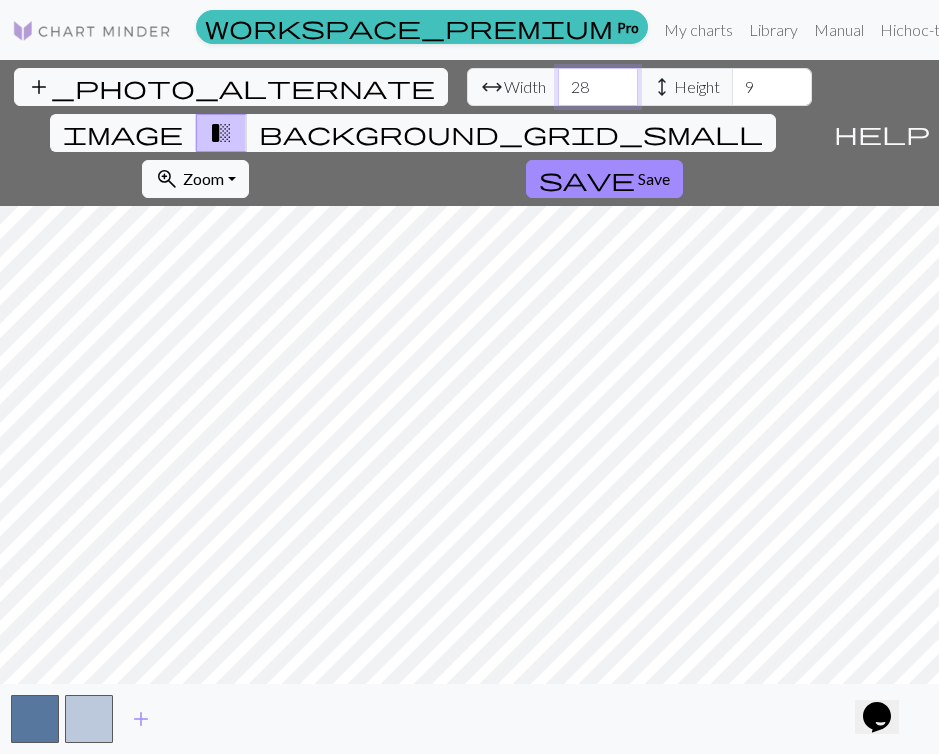 click on "28" at bounding box center (598, 87) 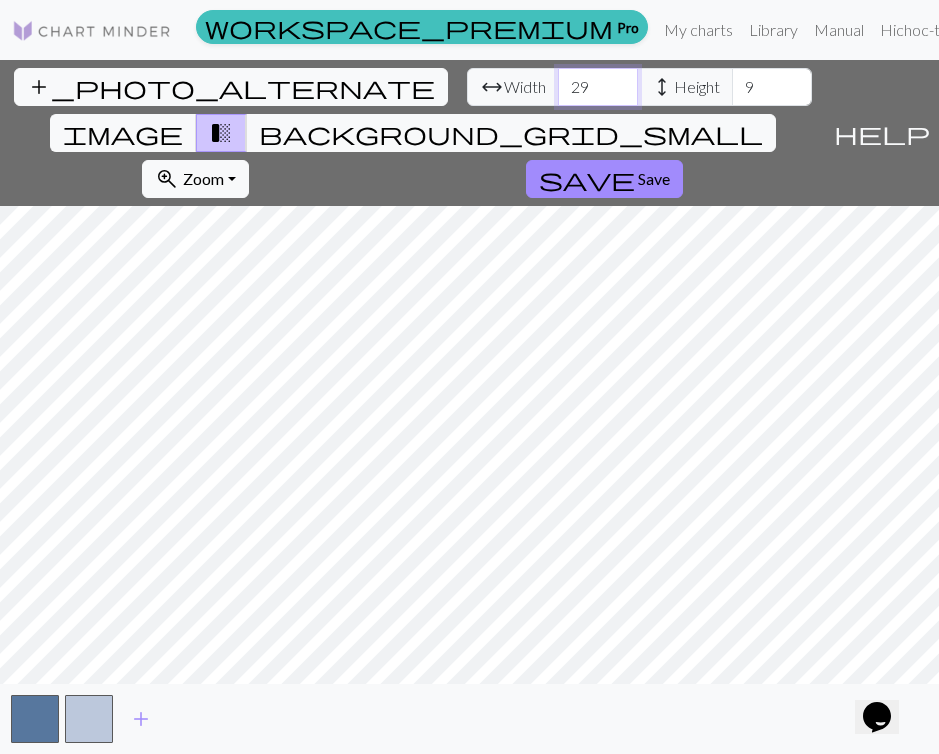 click on "29" at bounding box center (598, 87) 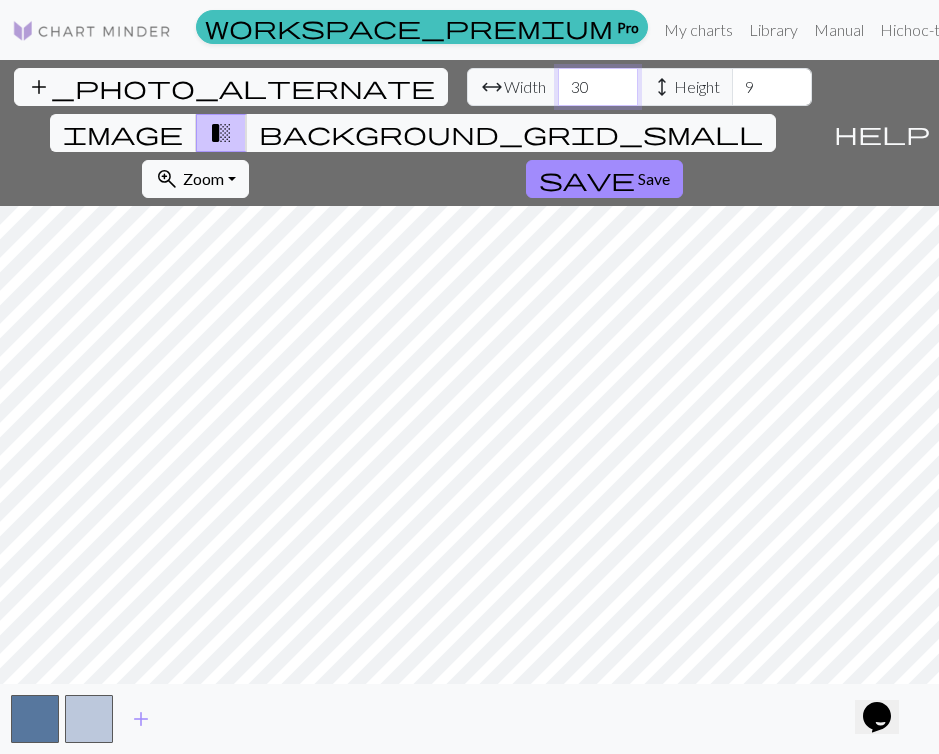 click on "30" at bounding box center (598, 87) 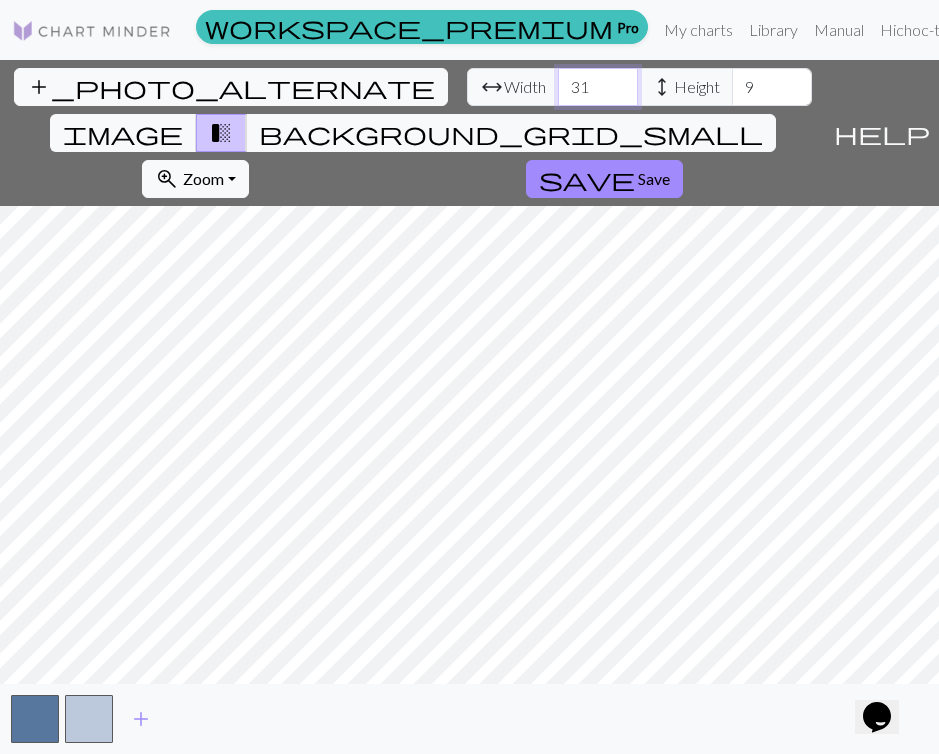 click on "31" at bounding box center (598, 87) 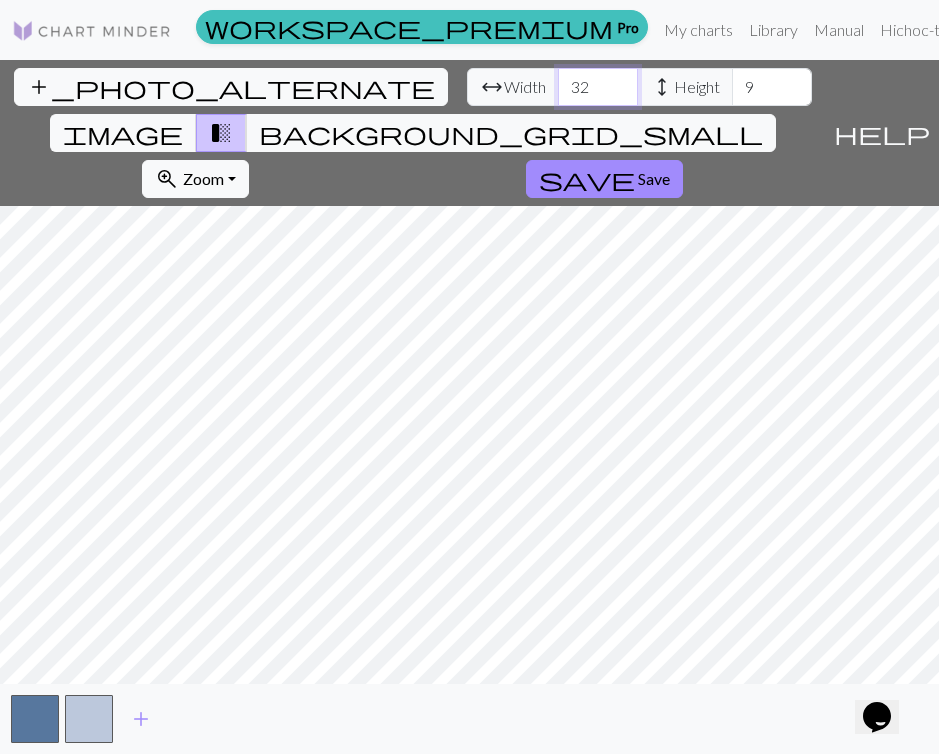 click on "32" at bounding box center [598, 87] 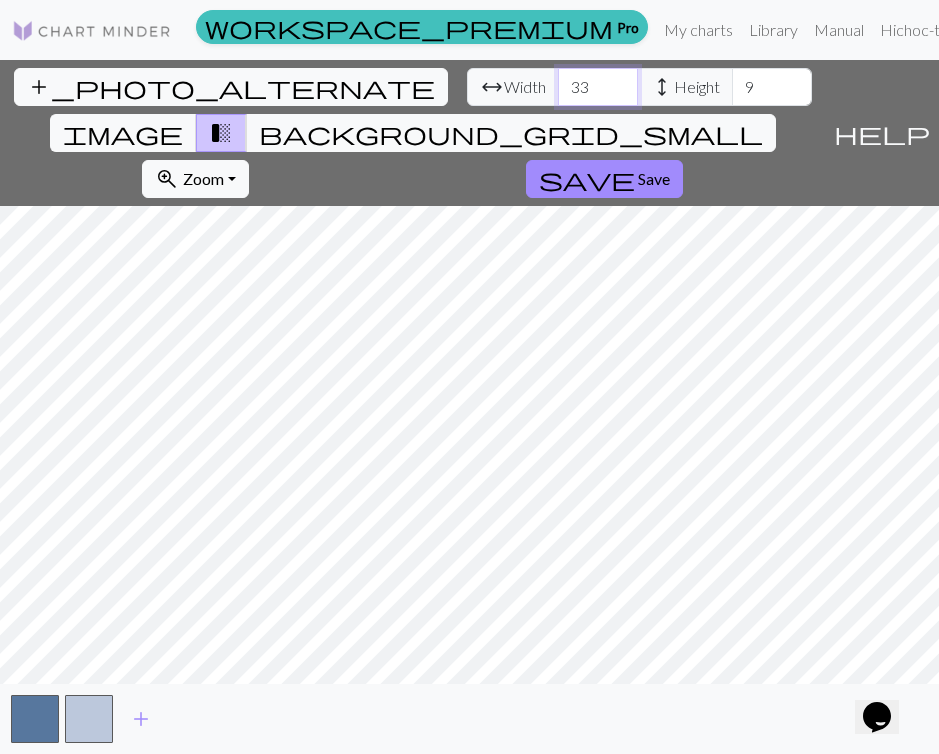 click on "33" at bounding box center [598, 87] 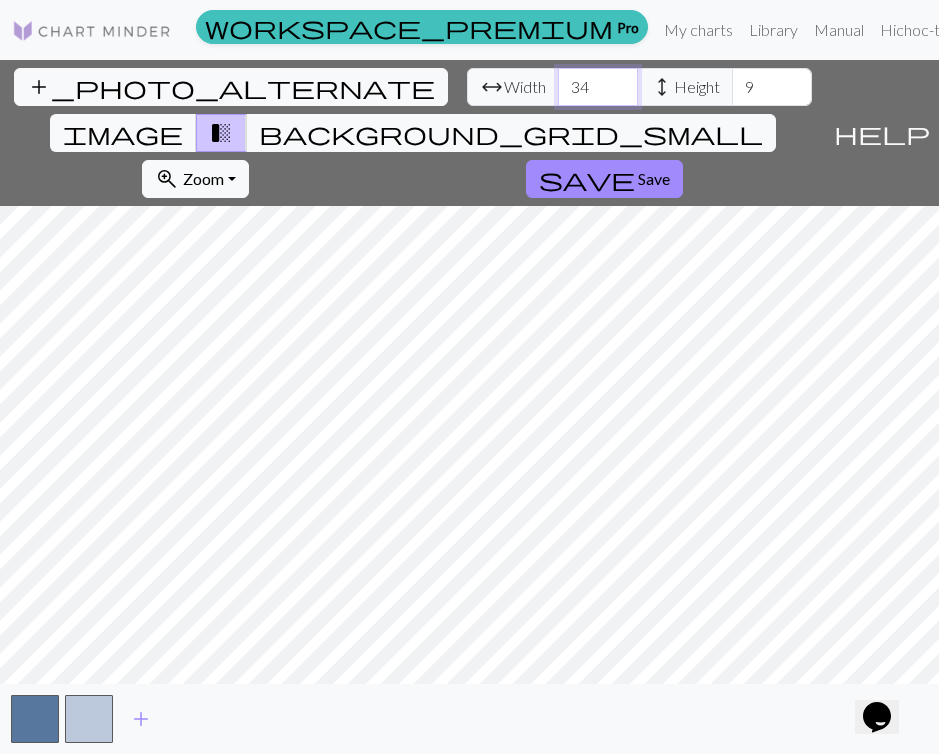 click on "34" at bounding box center (598, 87) 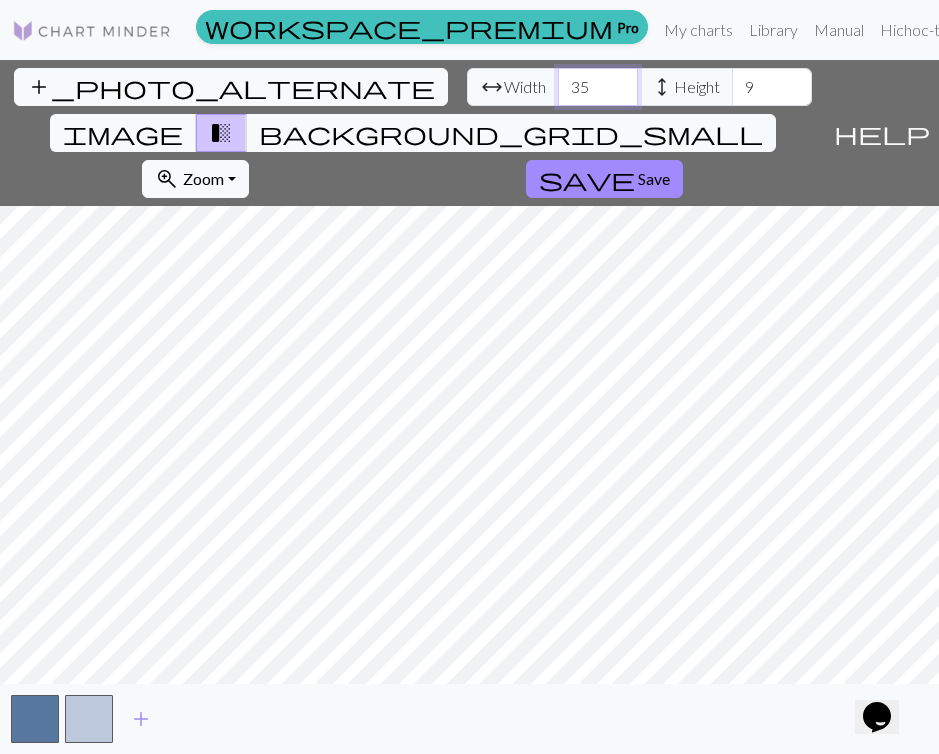 click on "35" at bounding box center [598, 87] 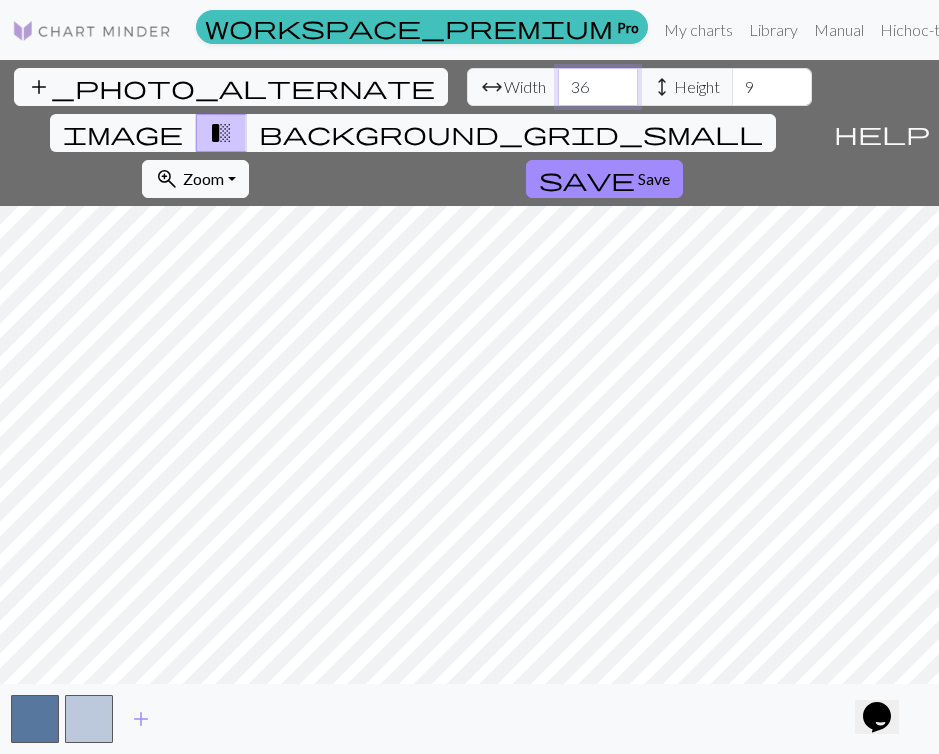 click on "36" at bounding box center [598, 87] 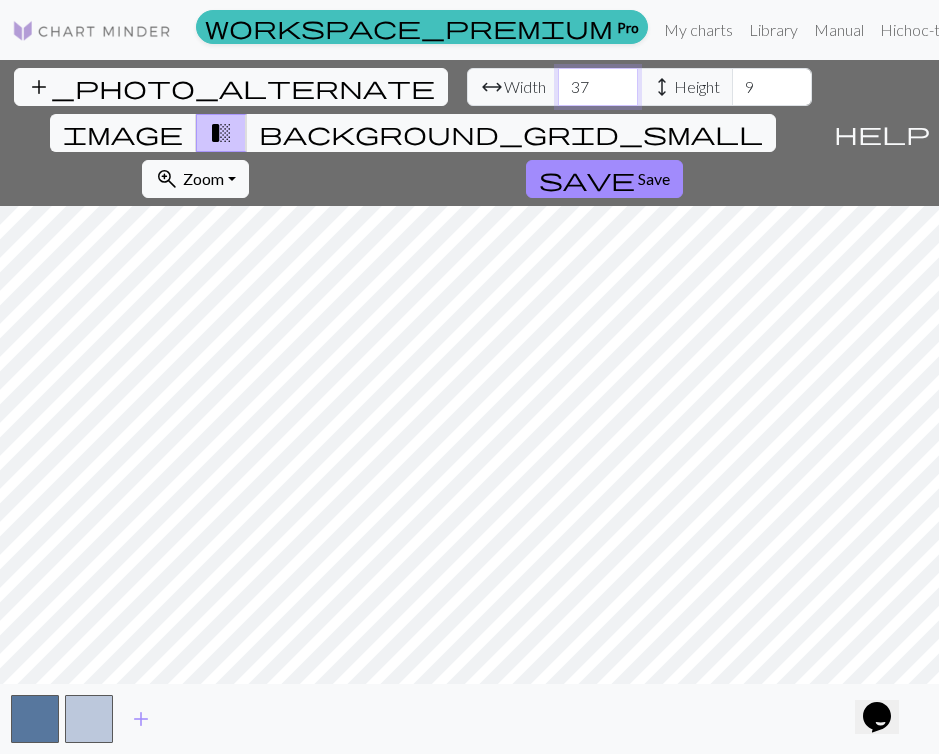 click on "37" at bounding box center (598, 87) 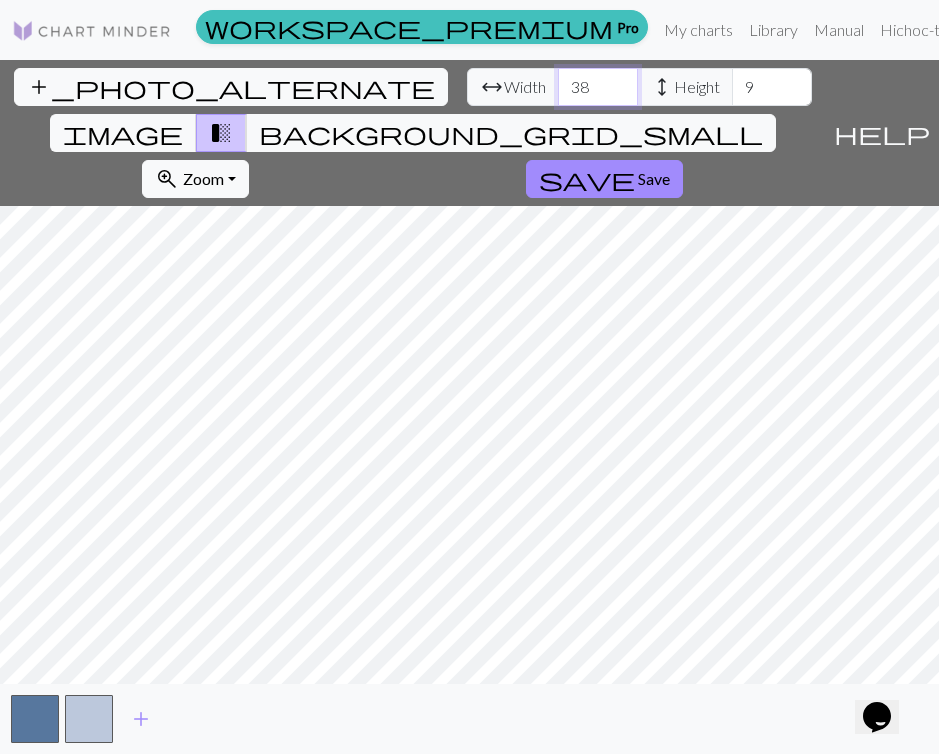 click on "38" at bounding box center [598, 87] 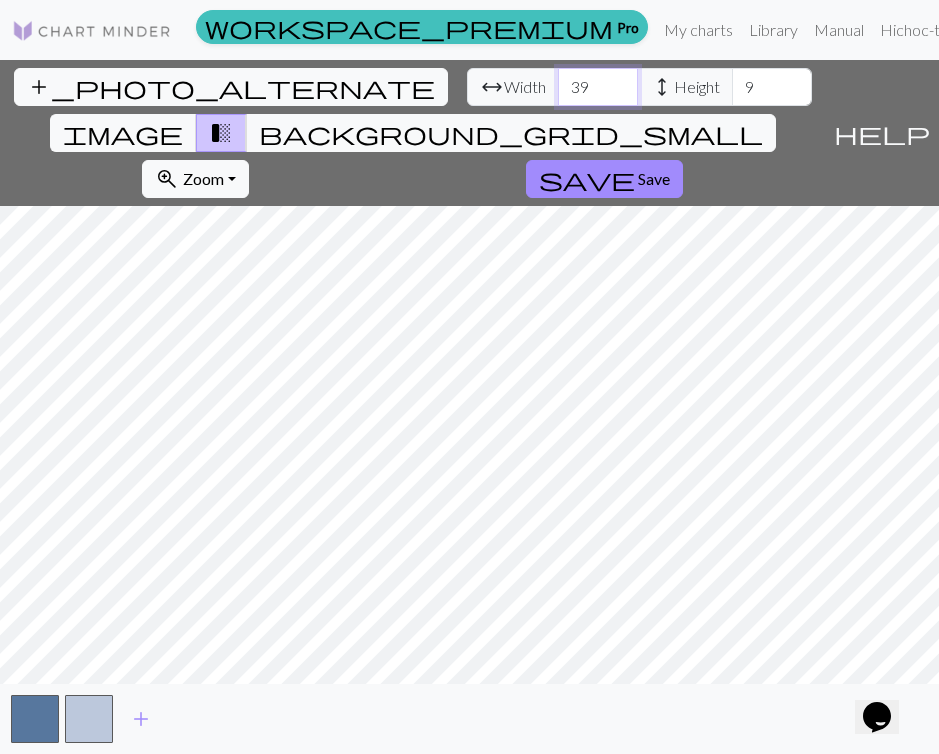 click on "39" at bounding box center [598, 87] 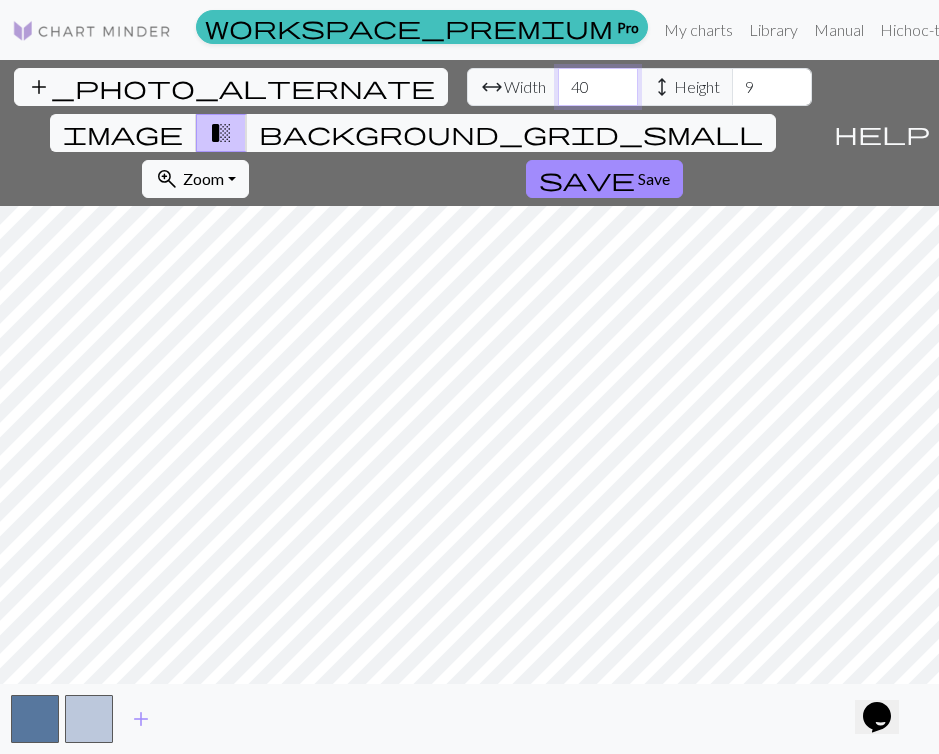 click on "40" at bounding box center (598, 87) 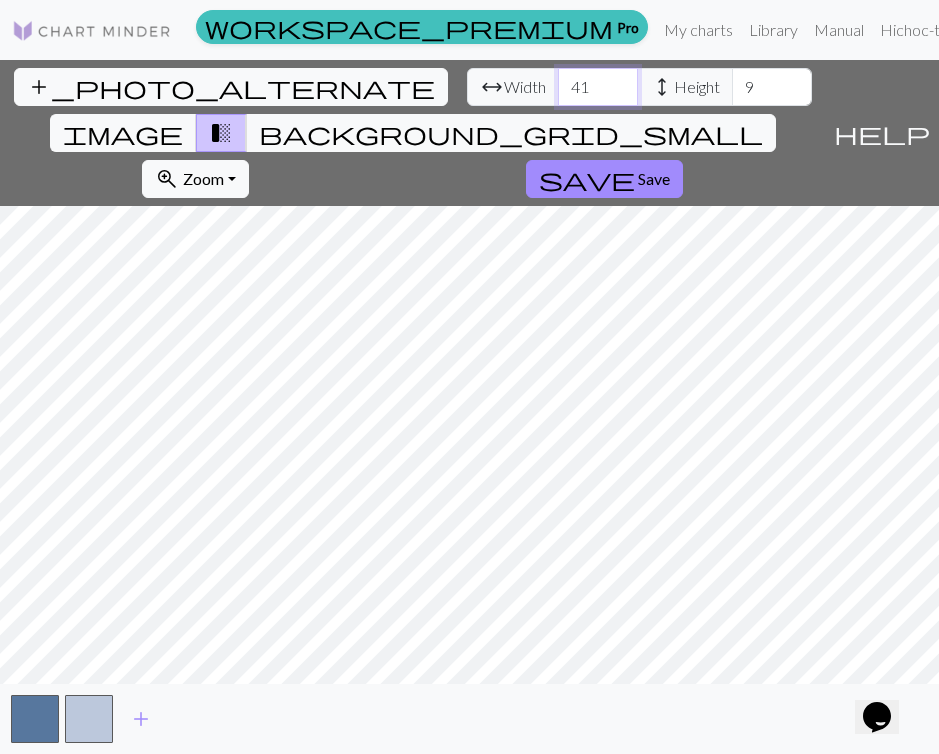 click on "41" at bounding box center [598, 87] 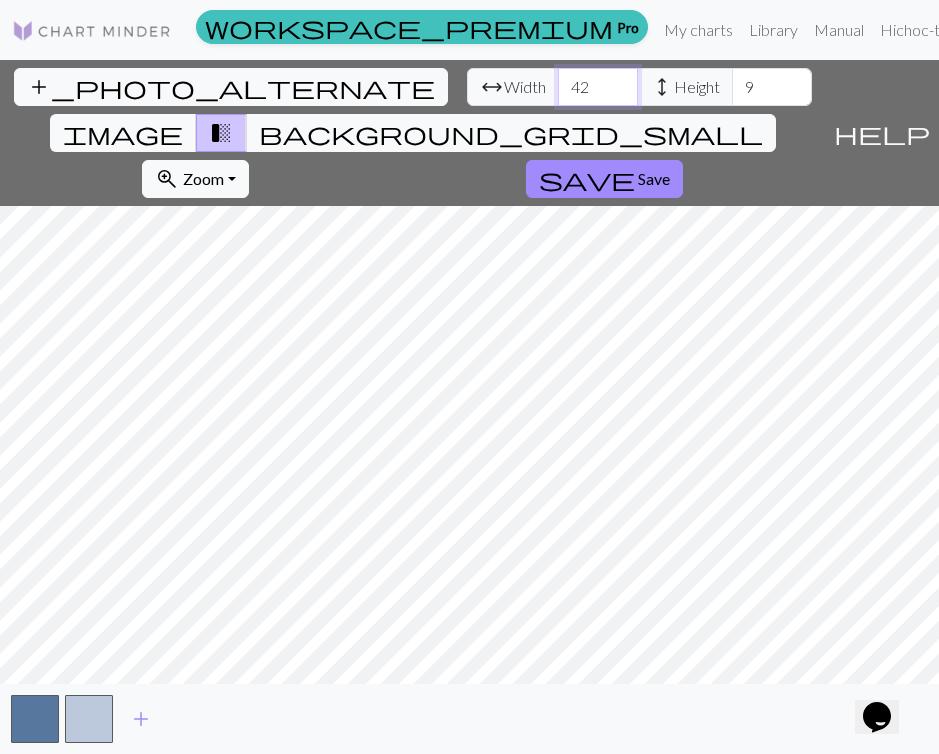 click on "42" at bounding box center [598, 87] 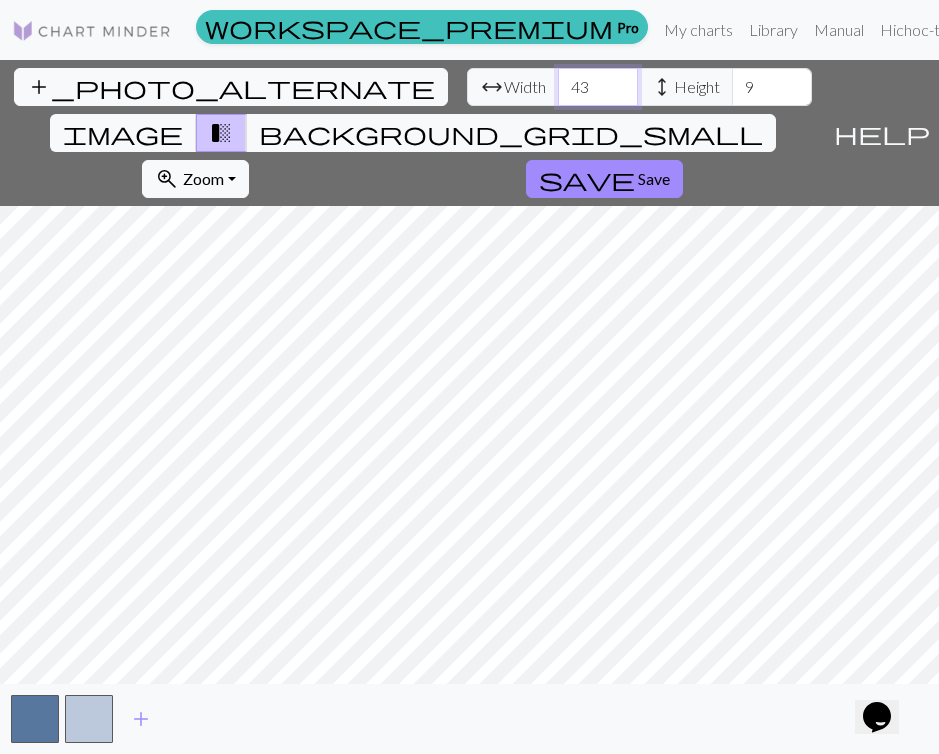 click on "43" at bounding box center (598, 87) 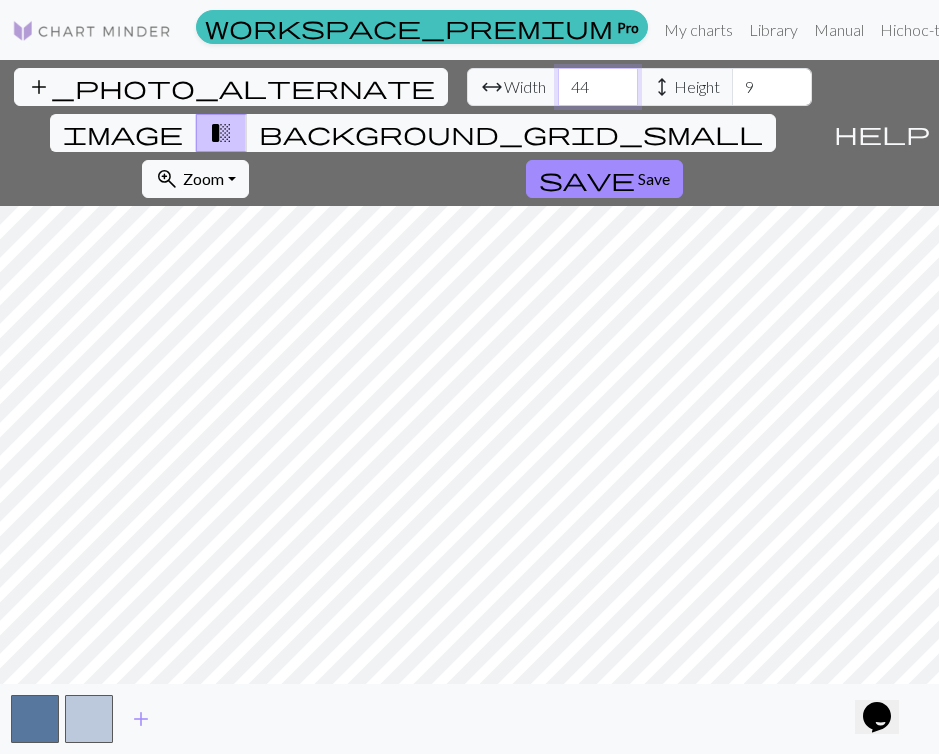 click on "44" at bounding box center [598, 87] 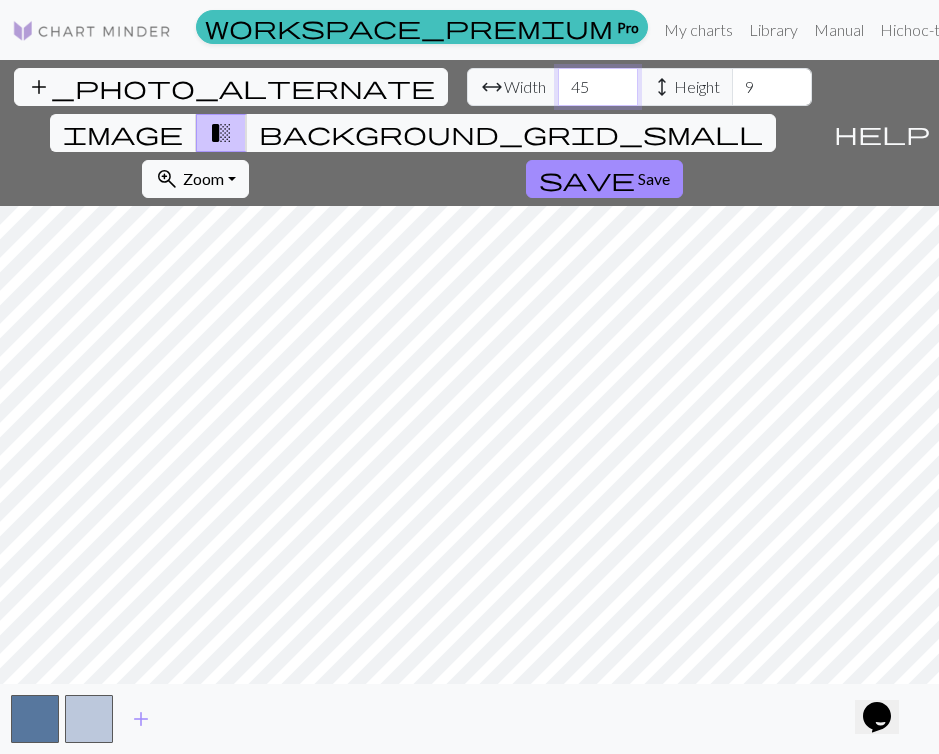 click on "45" at bounding box center (598, 87) 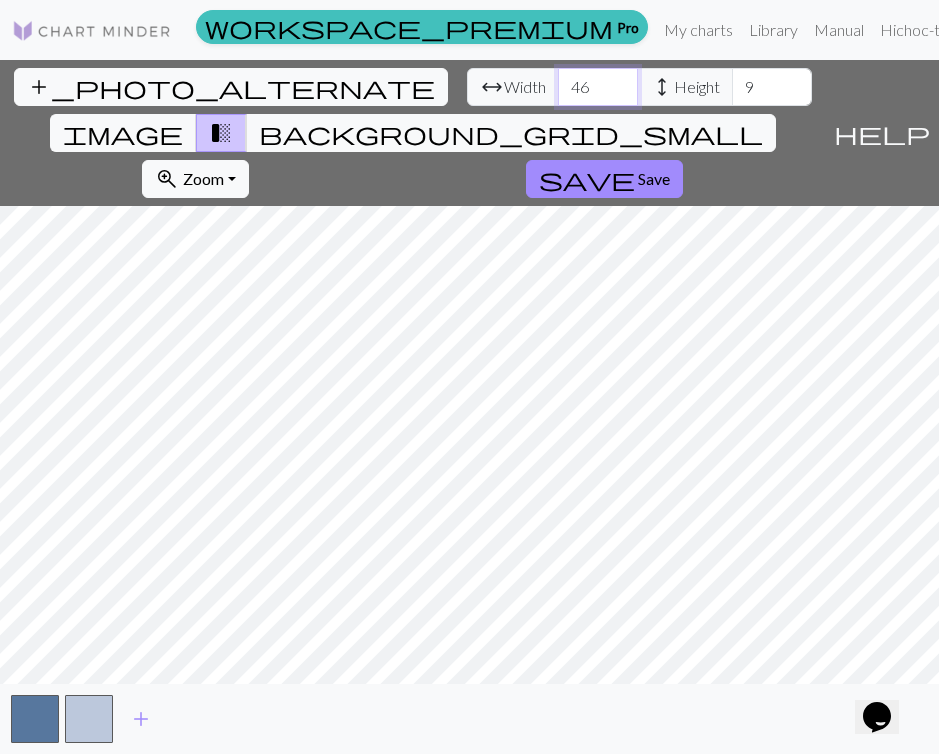 click on "46" at bounding box center [598, 87] 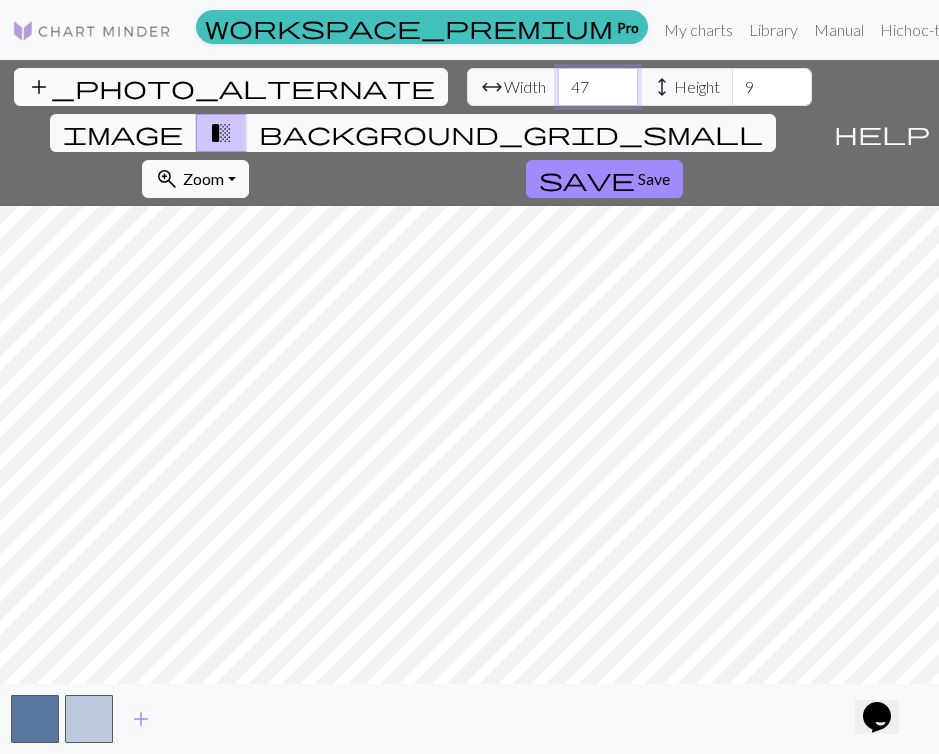 type on "47" 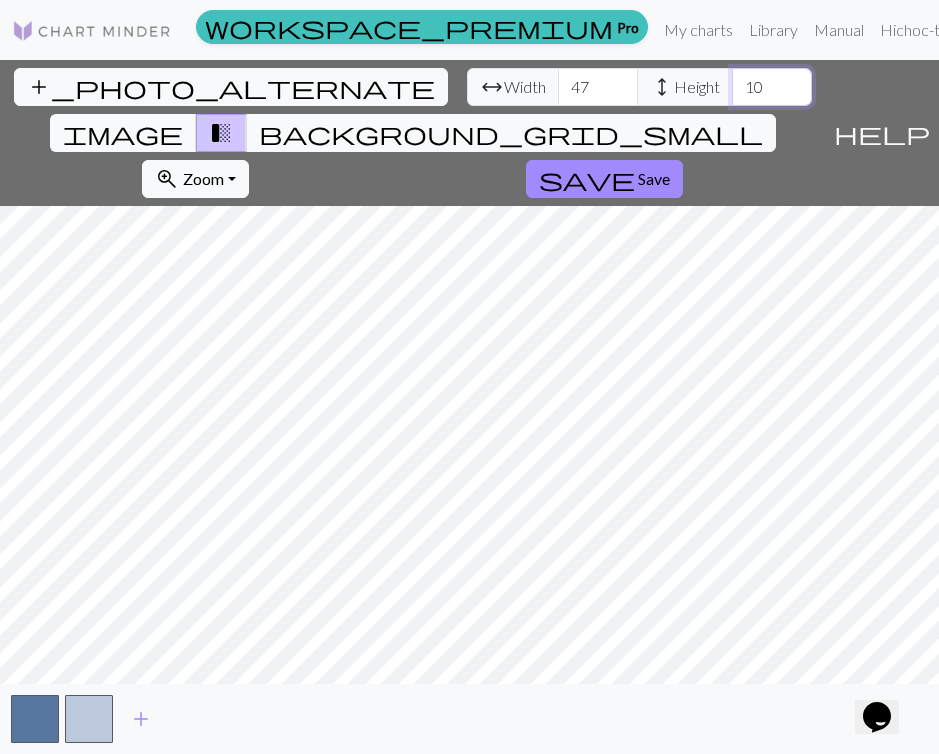 click on "10" at bounding box center (772, 87) 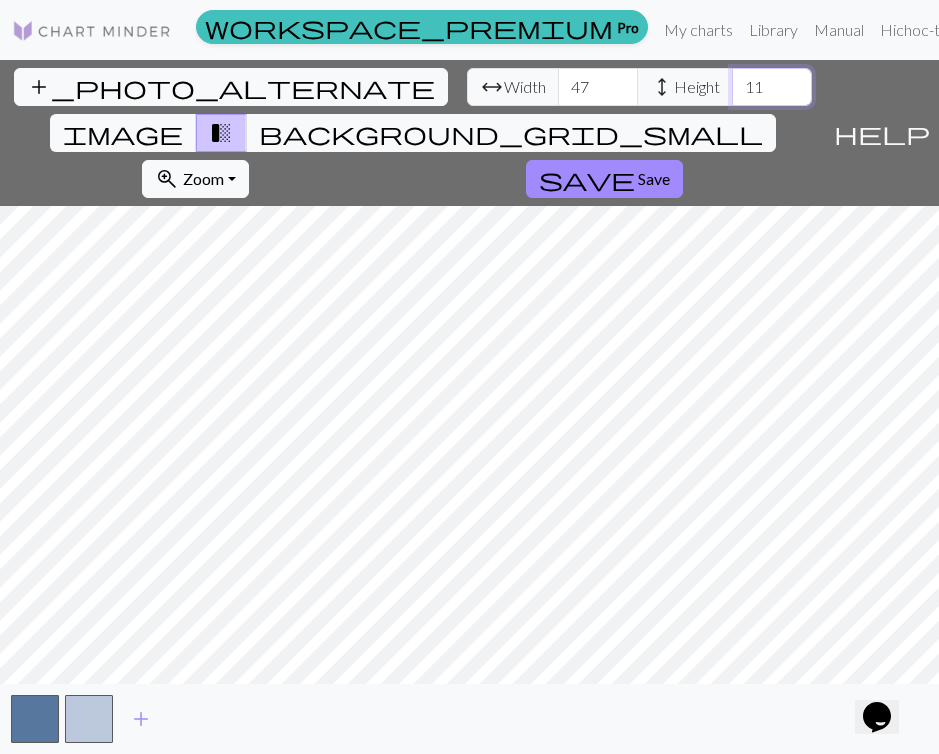 click on "11" at bounding box center [772, 87] 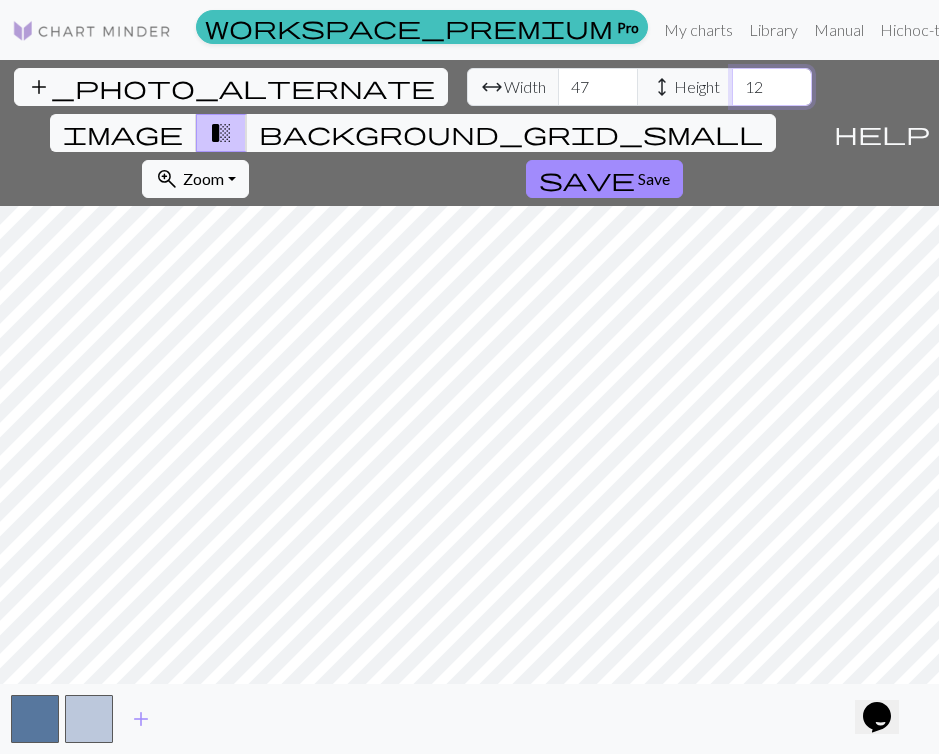 click on "12" at bounding box center [772, 87] 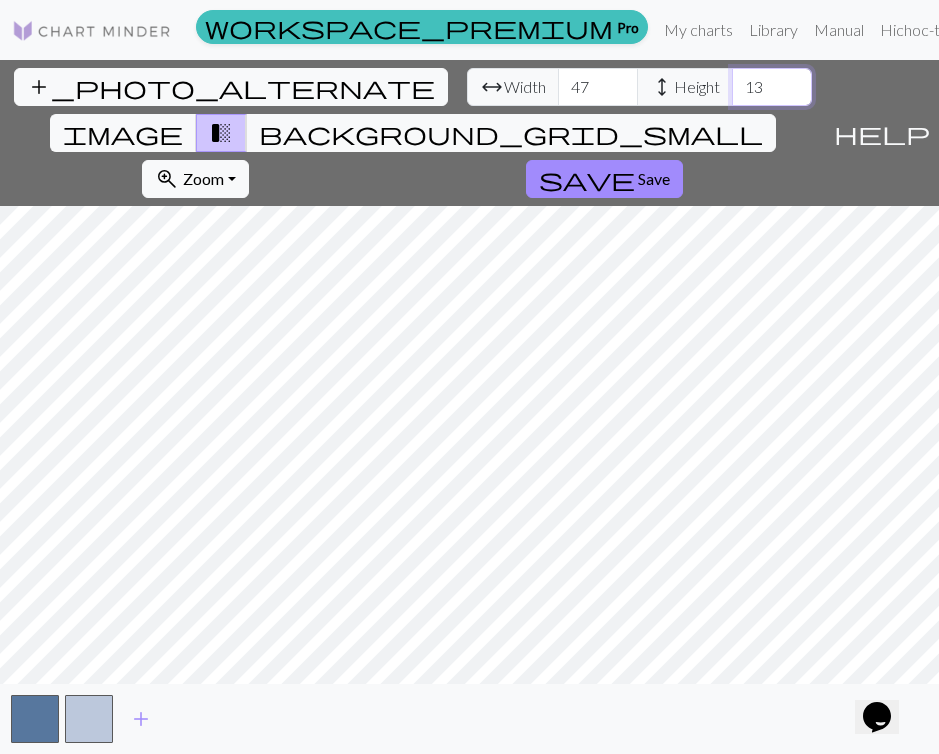 type on "13" 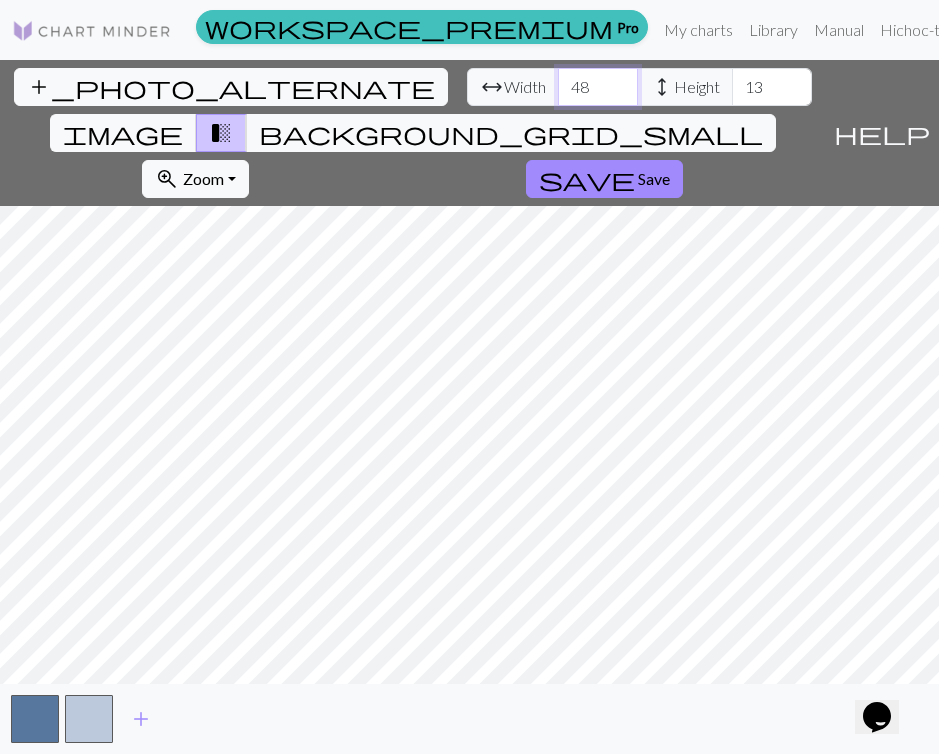 click on "48" at bounding box center (598, 87) 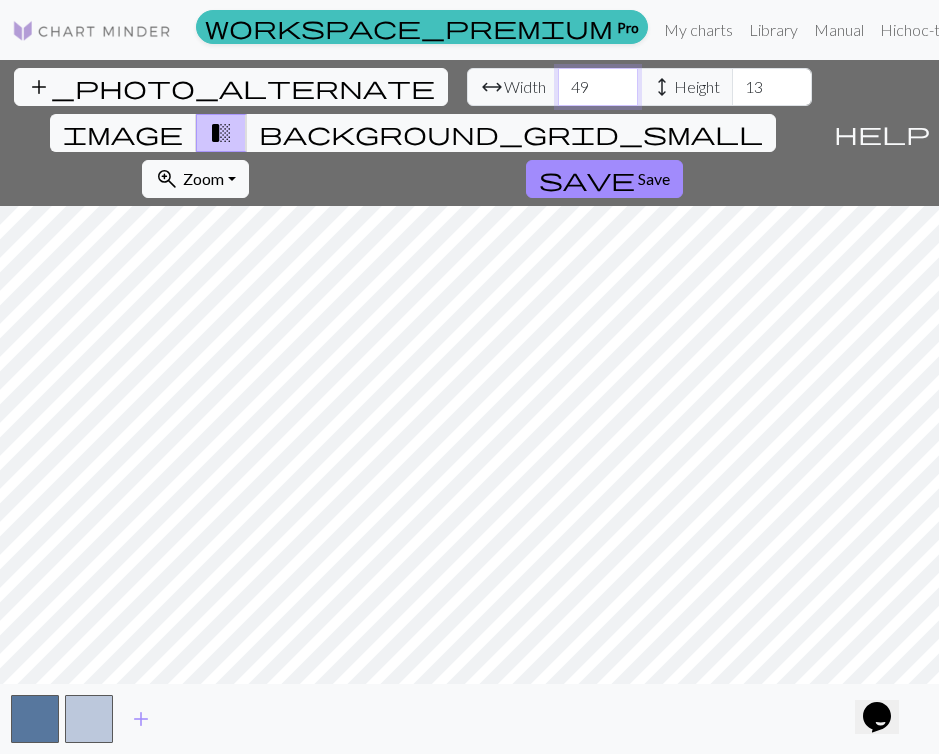click on "49" at bounding box center [598, 87] 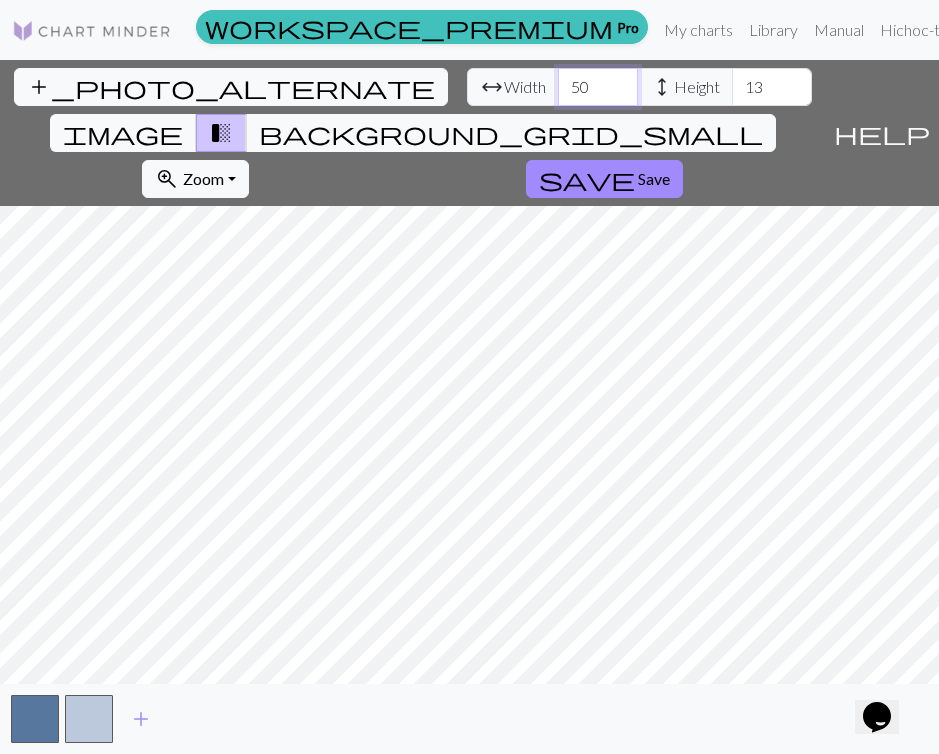 click on "50" at bounding box center (598, 87) 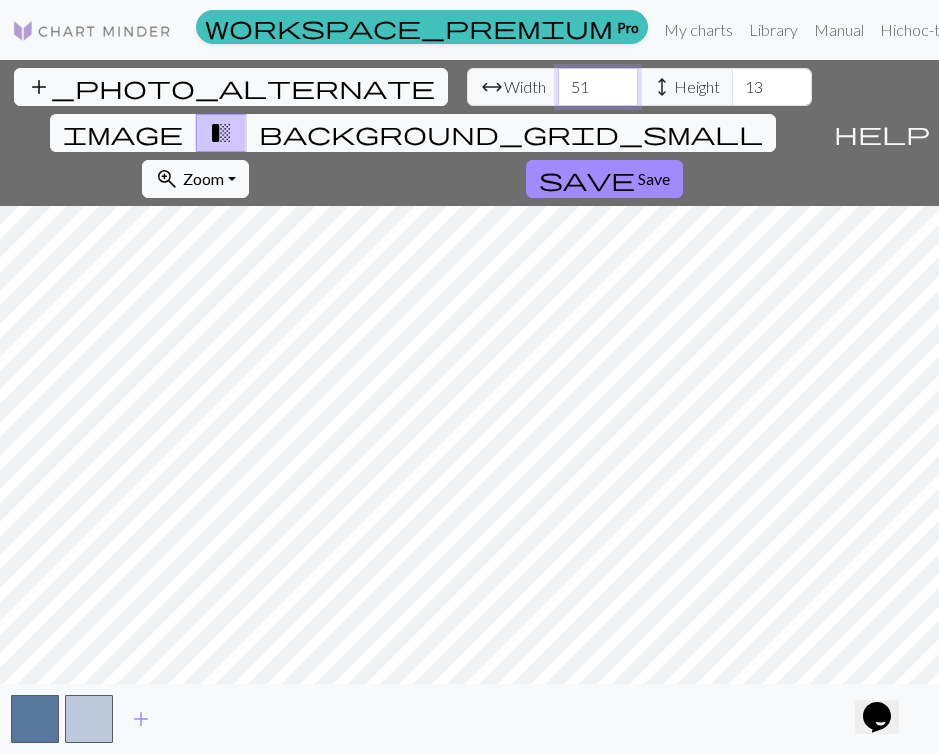 click on "51" at bounding box center (598, 87) 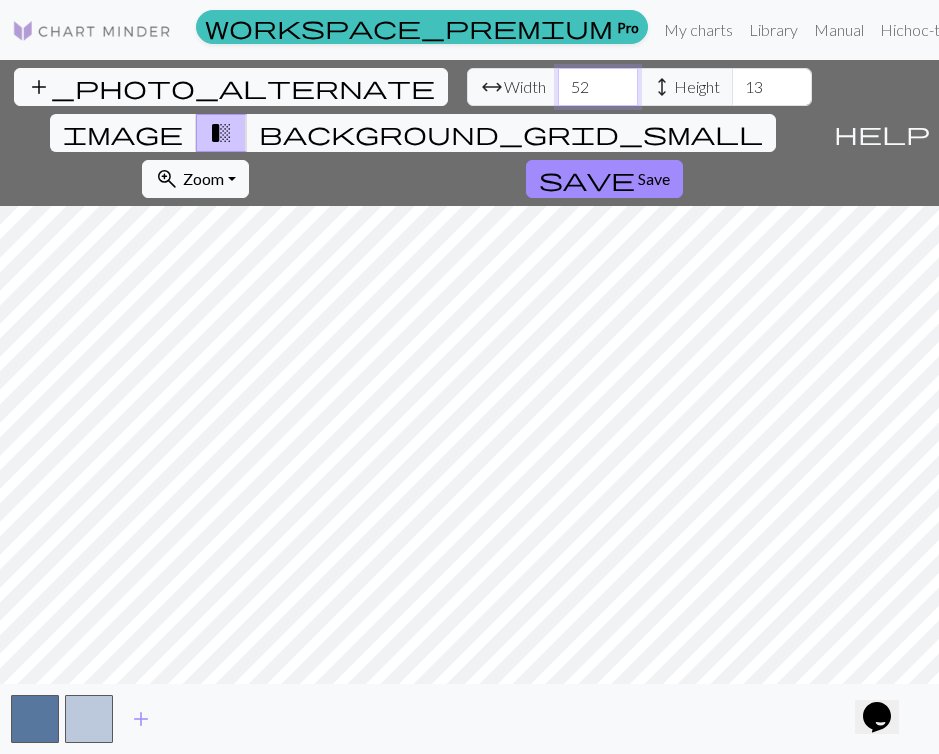 click on "52" at bounding box center (598, 87) 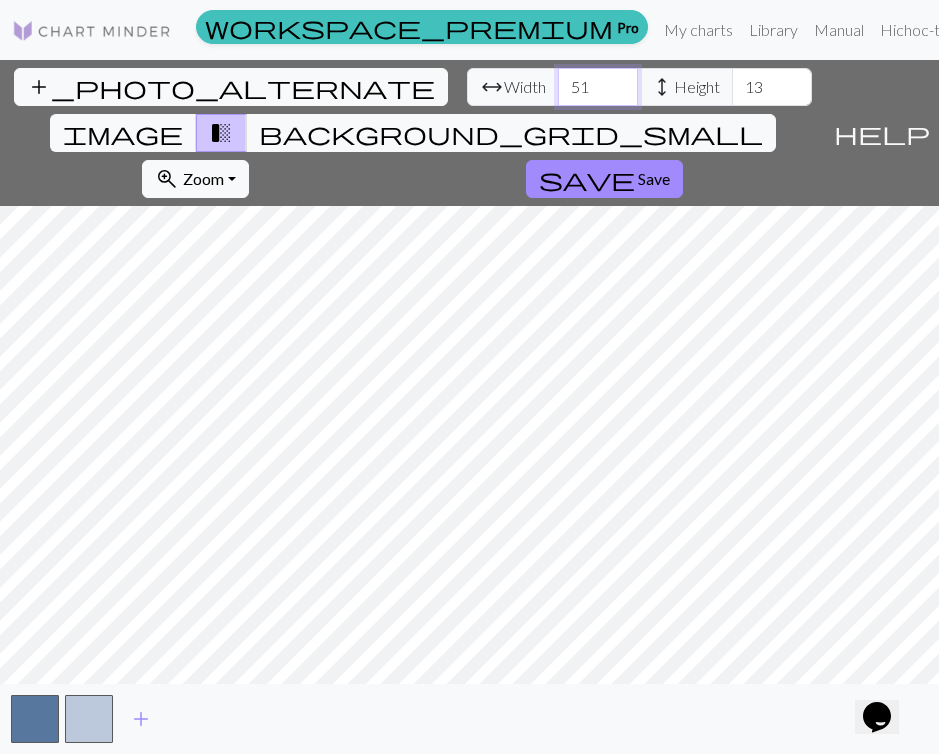 click on "51" at bounding box center (598, 87) 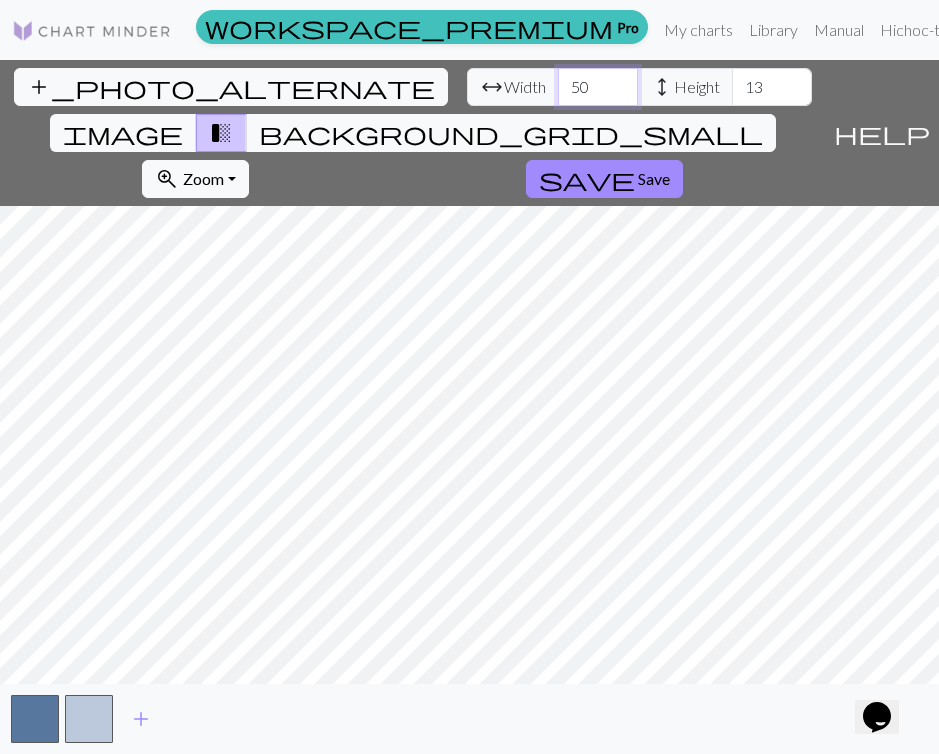 click on "50" at bounding box center (598, 87) 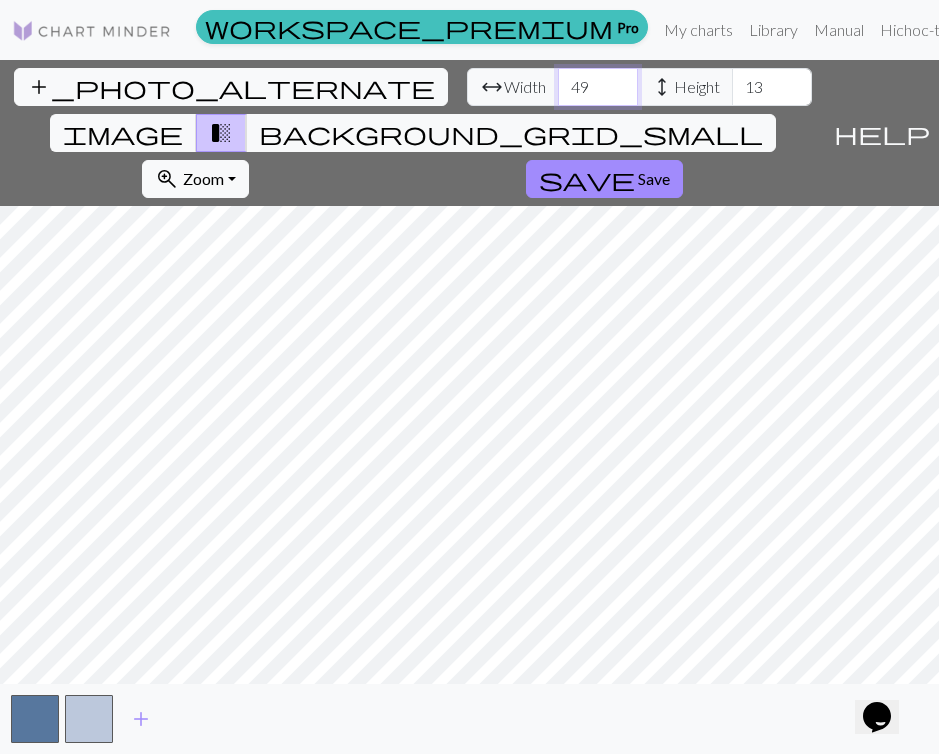click on "49" at bounding box center (598, 87) 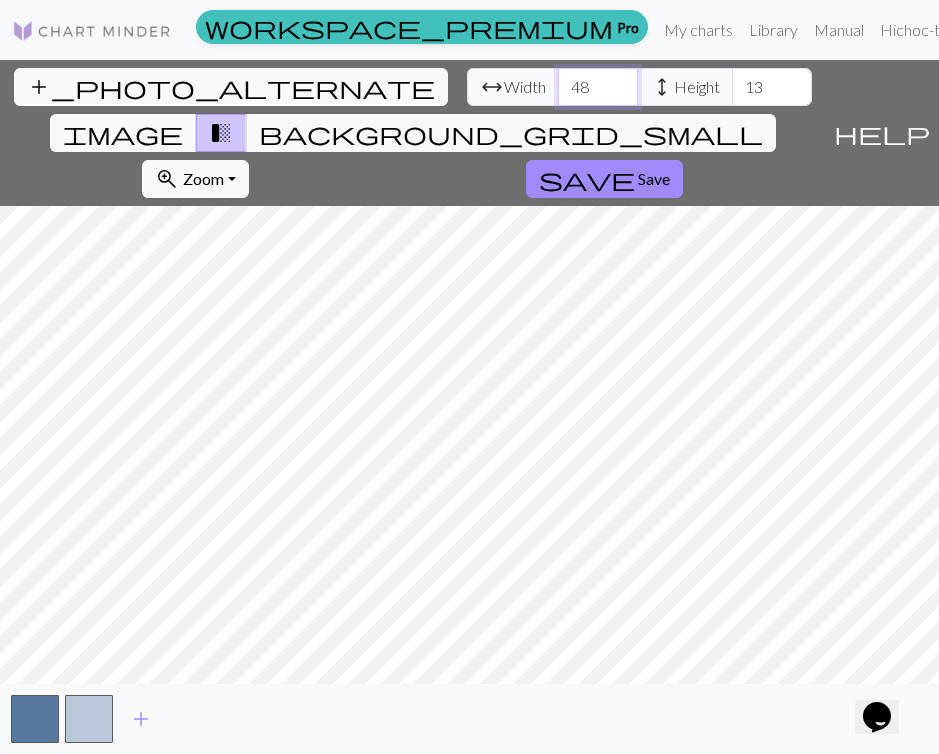 type on "48" 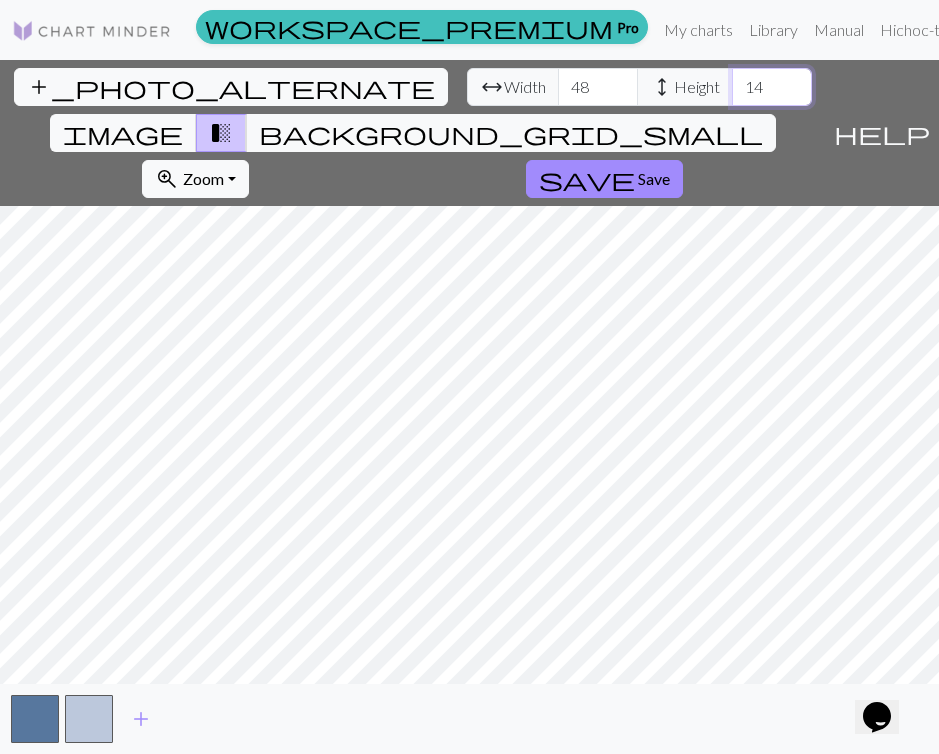click on "14" at bounding box center (772, 87) 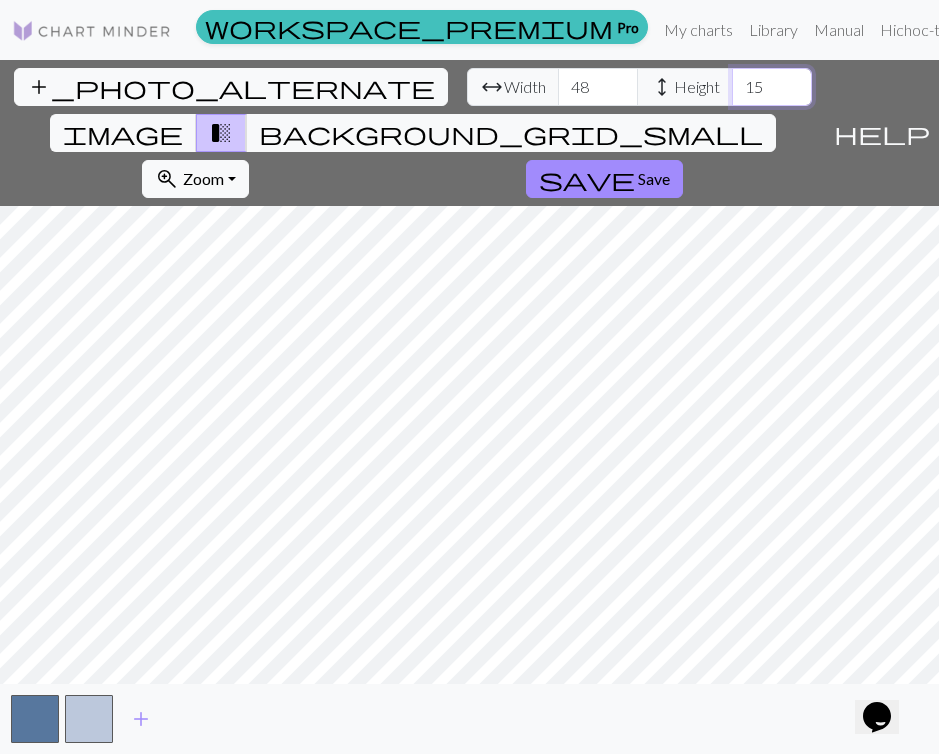 click on "15" at bounding box center [772, 87] 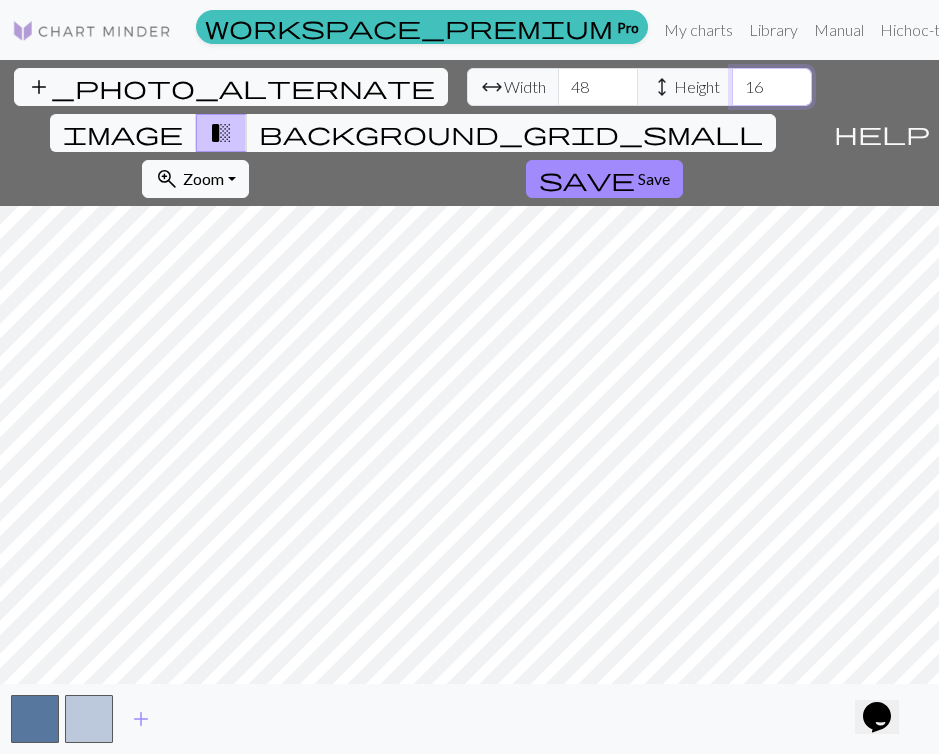click on "16" at bounding box center (772, 87) 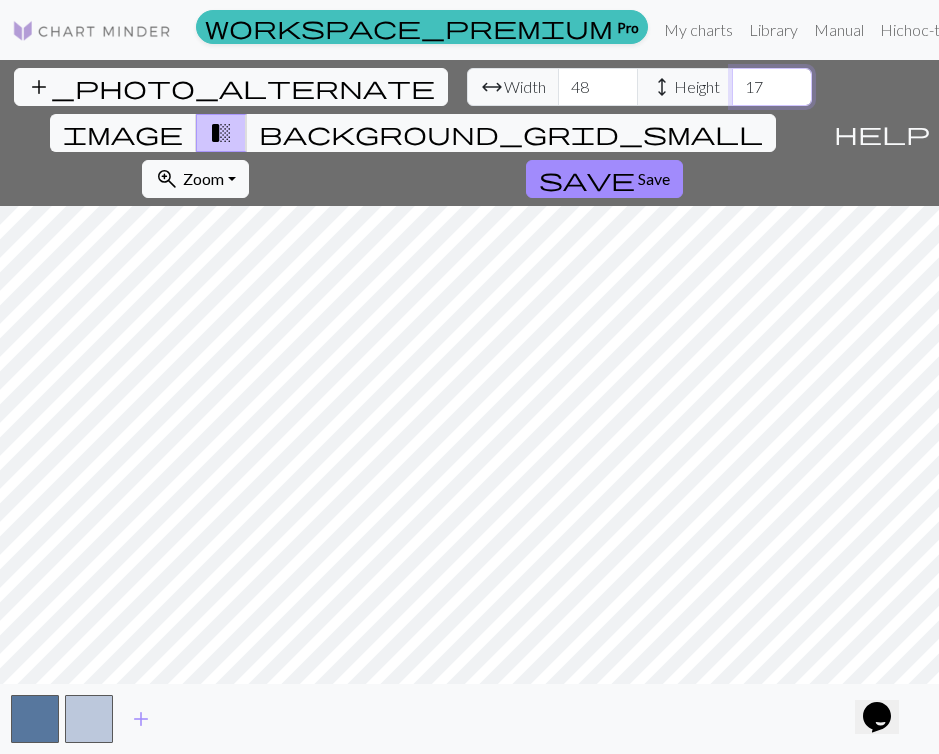 click on "17" at bounding box center (772, 87) 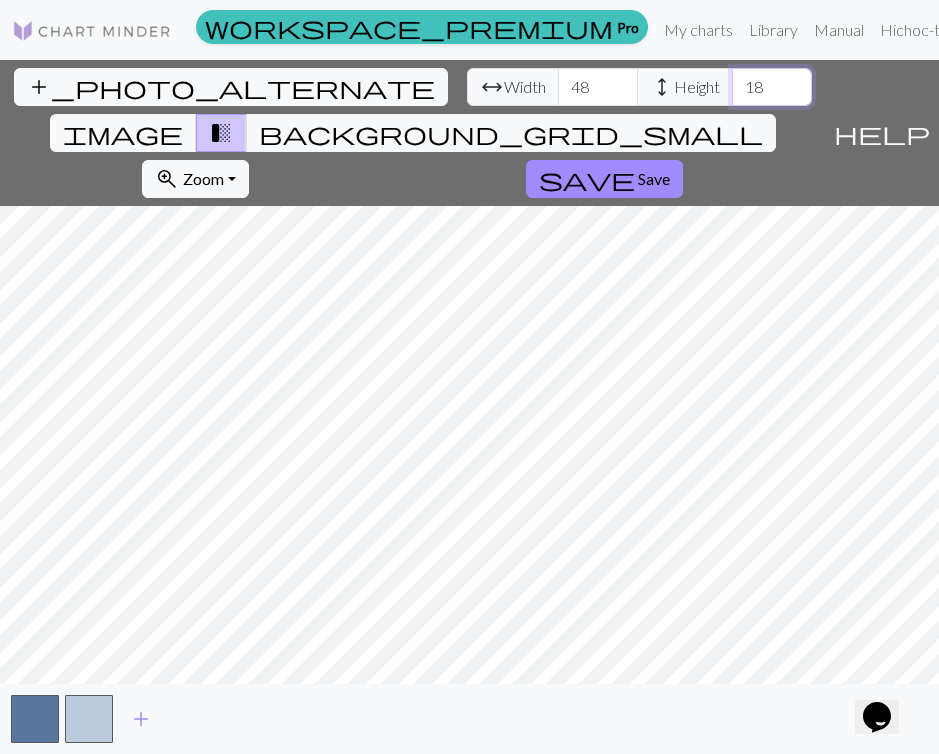 click on "18" at bounding box center (772, 87) 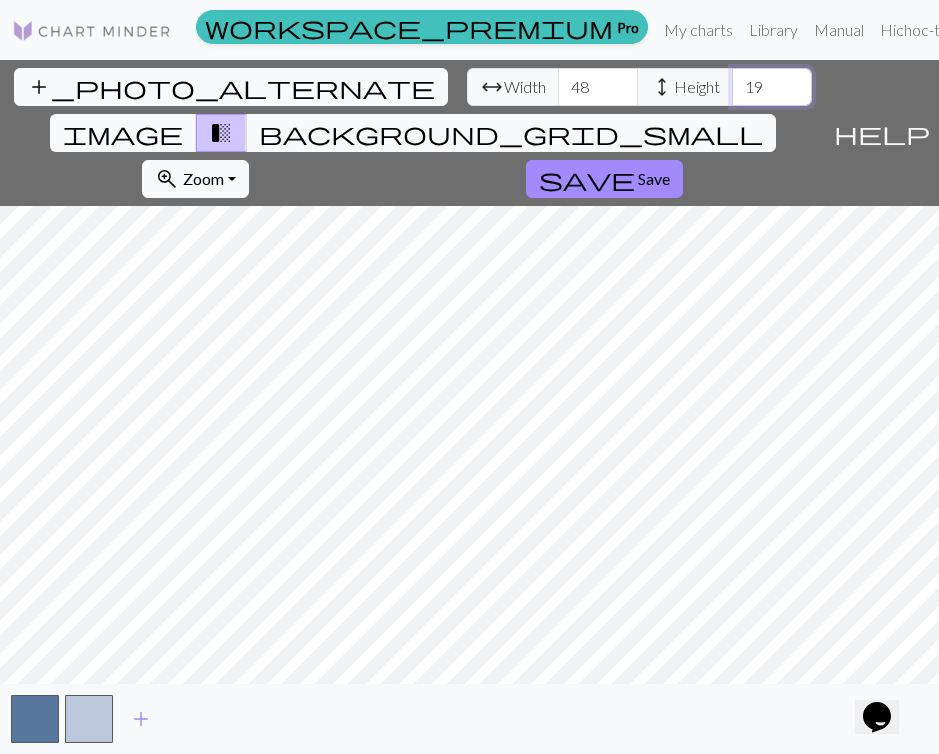 click on "19" at bounding box center [772, 87] 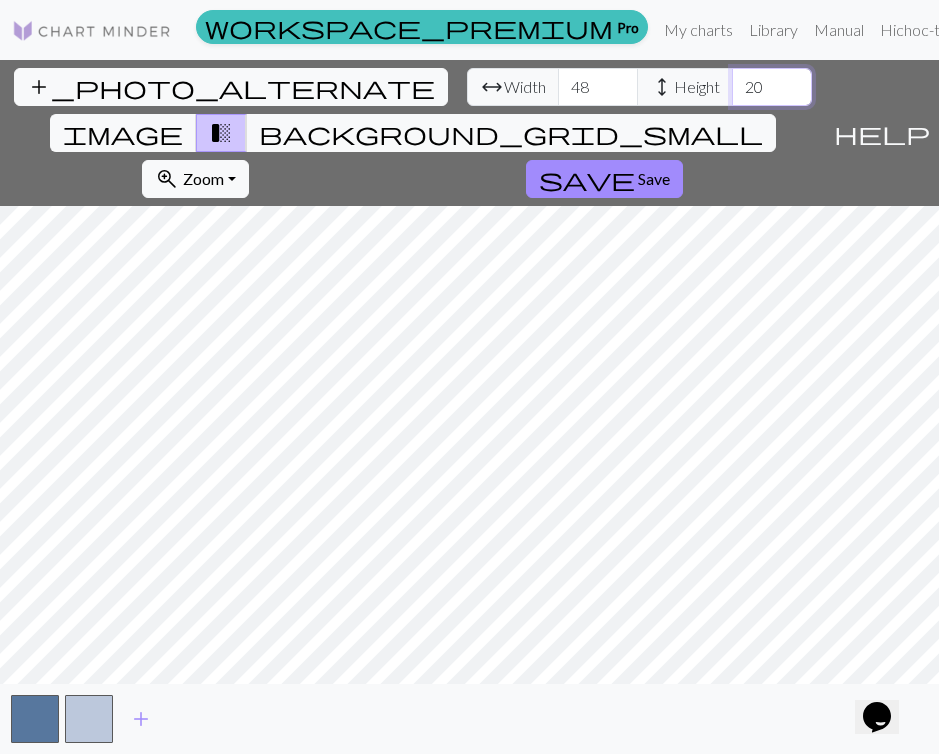 click on "20" at bounding box center [772, 87] 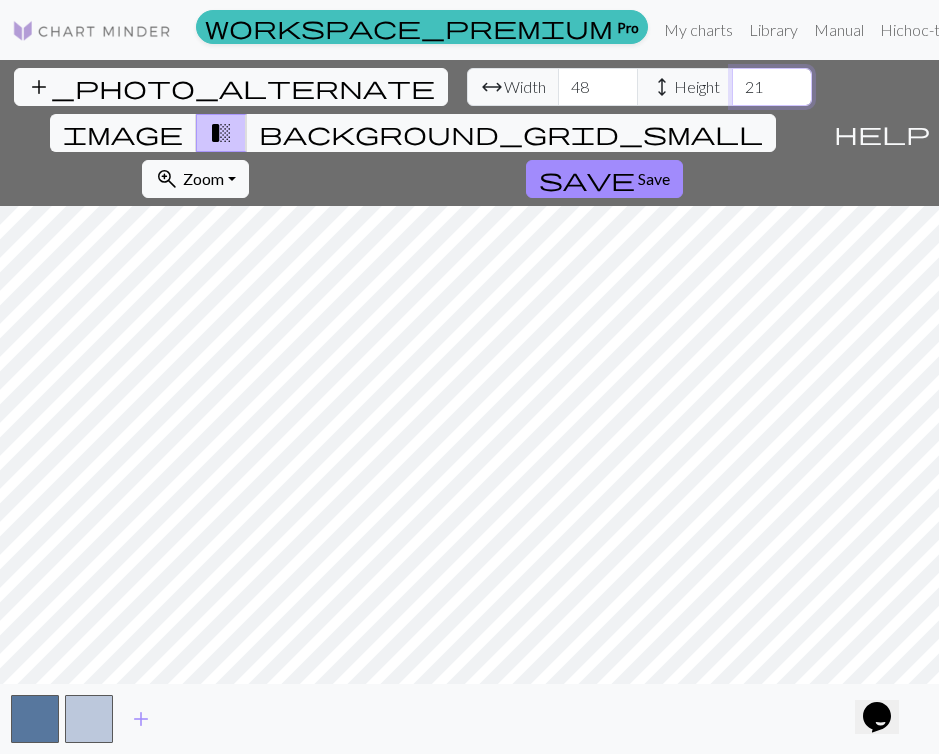 click on "21" at bounding box center [772, 87] 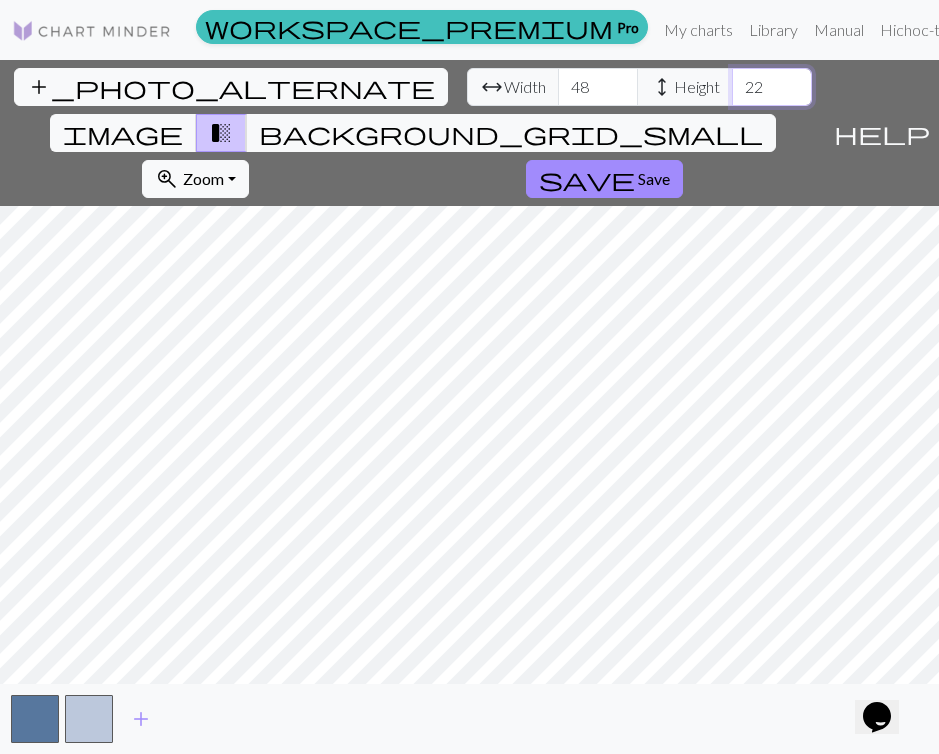 type on "22" 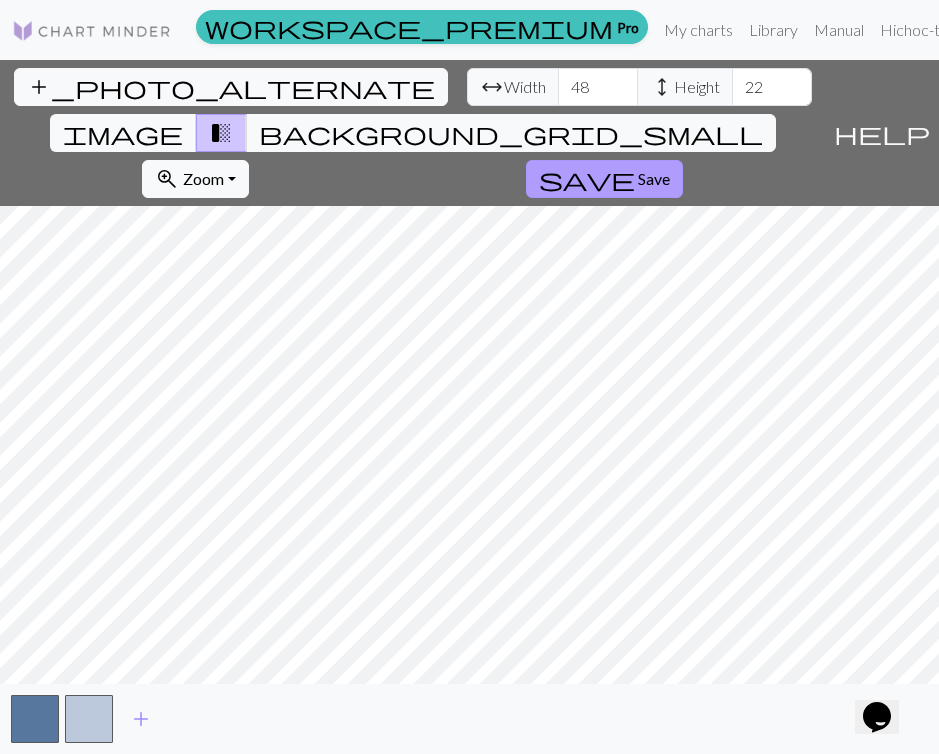 click on "save" at bounding box center [587, 179] 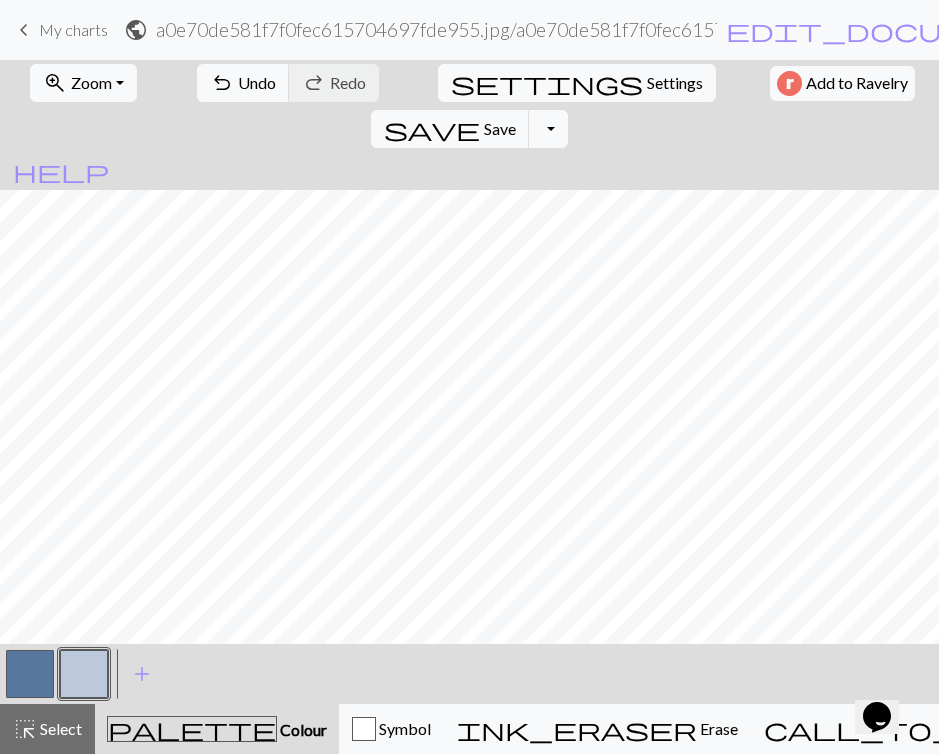 click at bounding box center (84, 674) 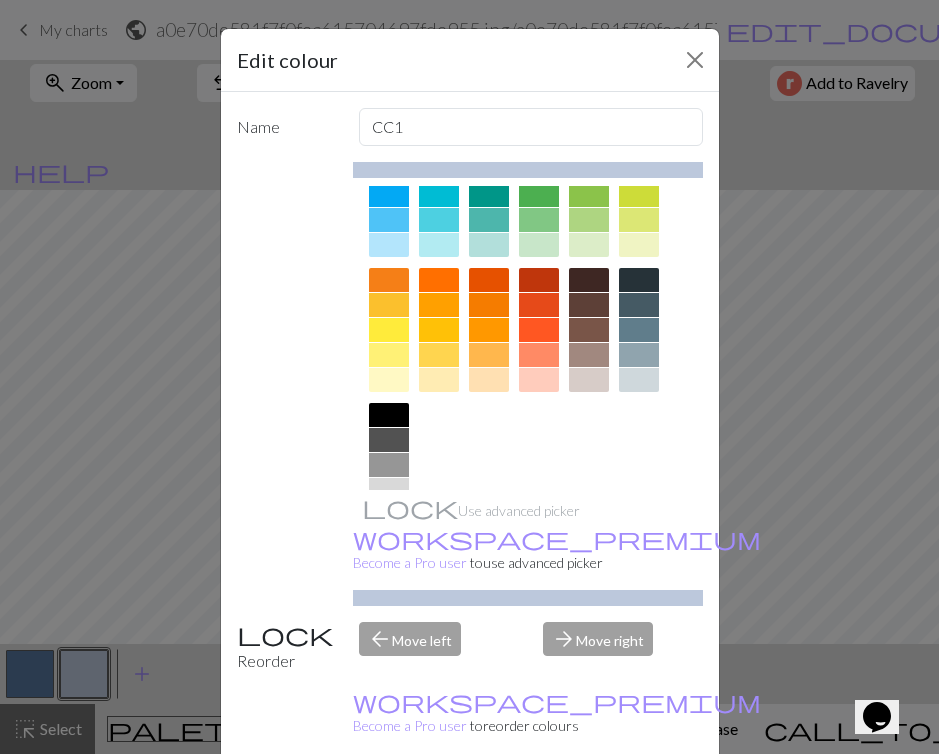 scroll, scrollTop: 264, scrollLeft: 0, axis: vertical 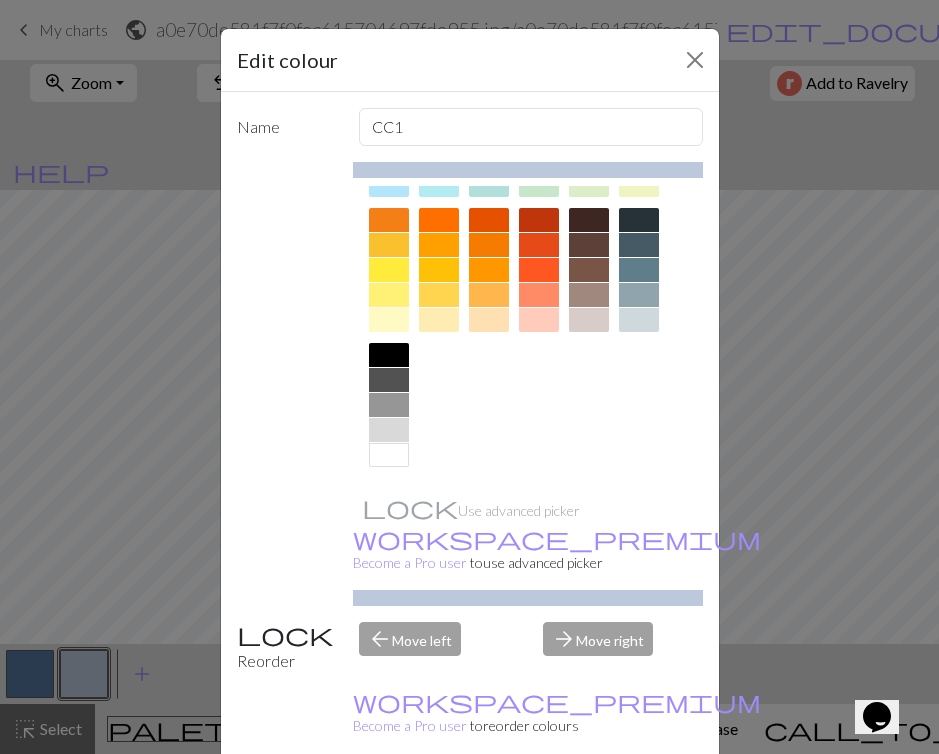 click at bounding box center (389, 455) 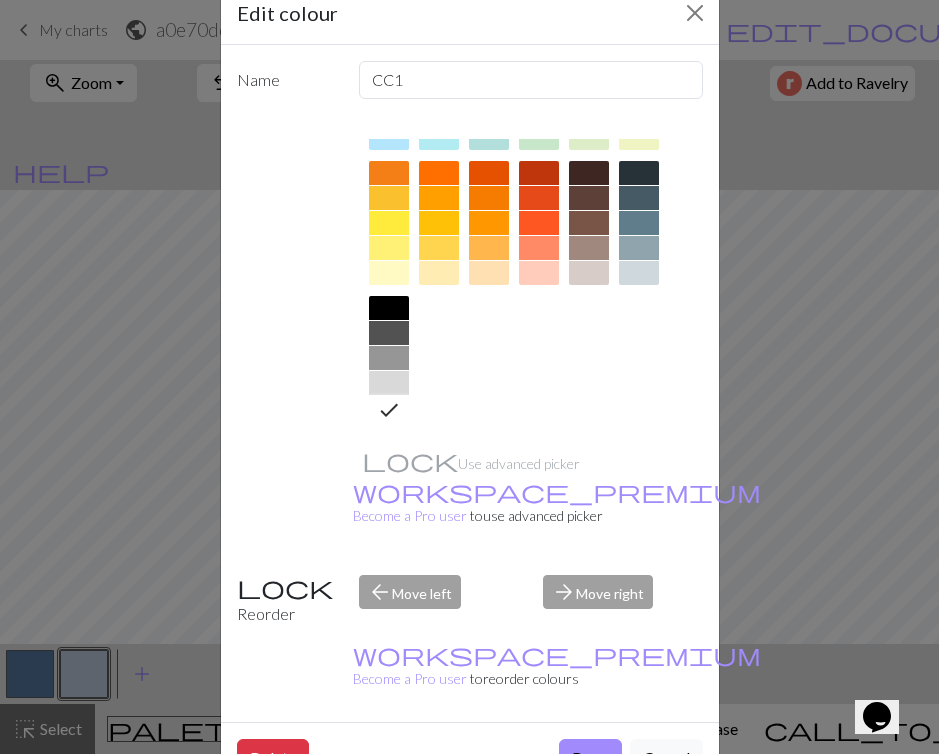 scroll, scrollTop: 46, scrollLeft: 0, axis: vertical 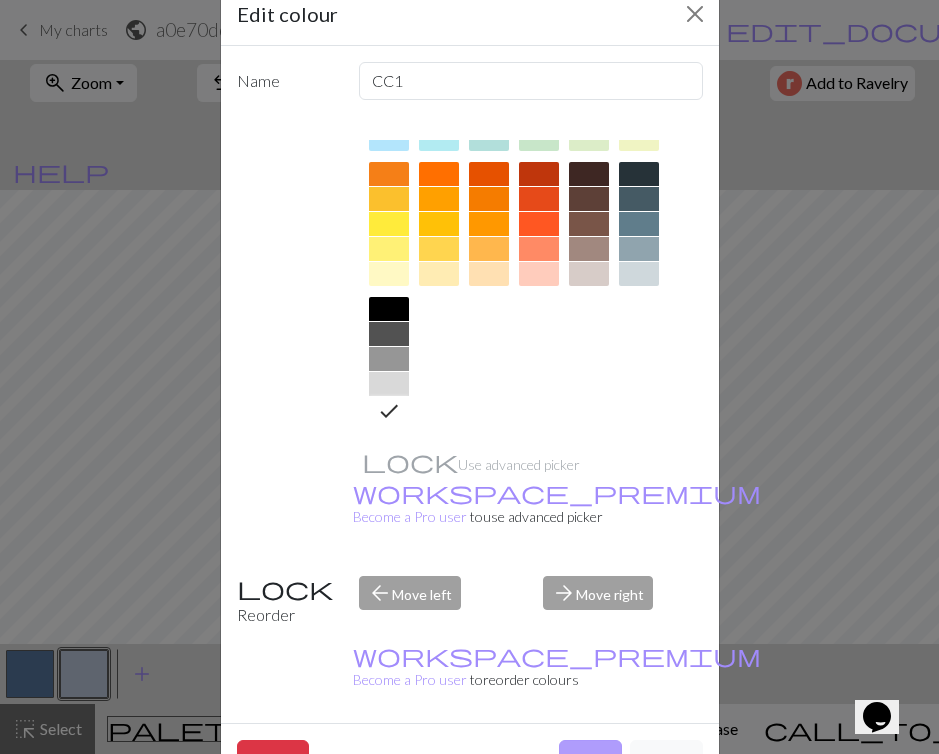 click on "Done" at bounding box center (590, 759) 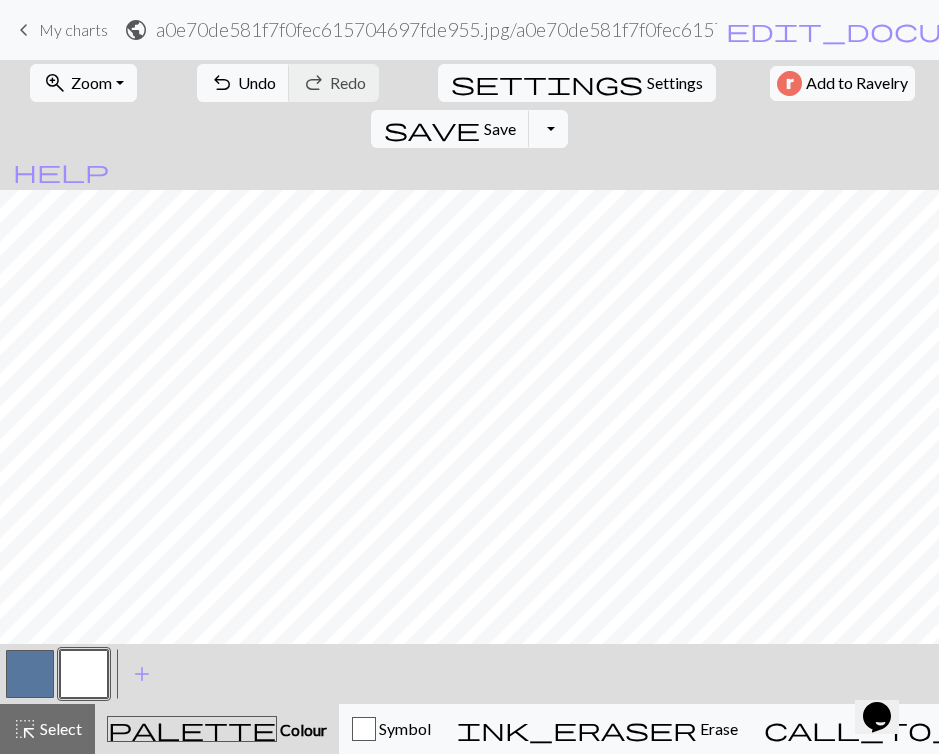 click at bounding box center [30, 674] 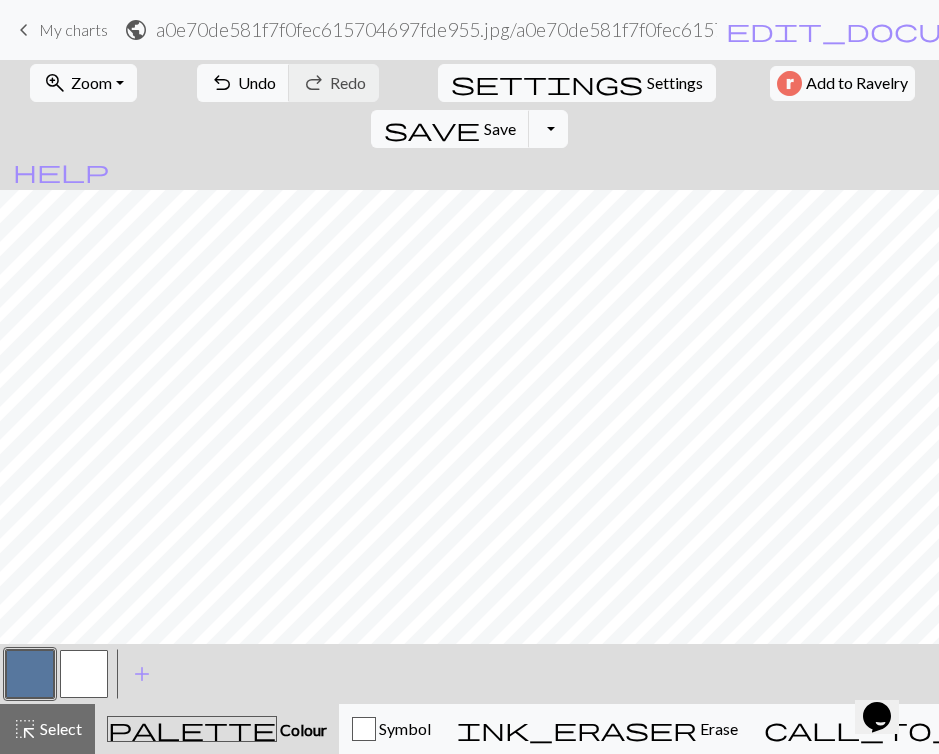 click at bounding box center [30, 674] 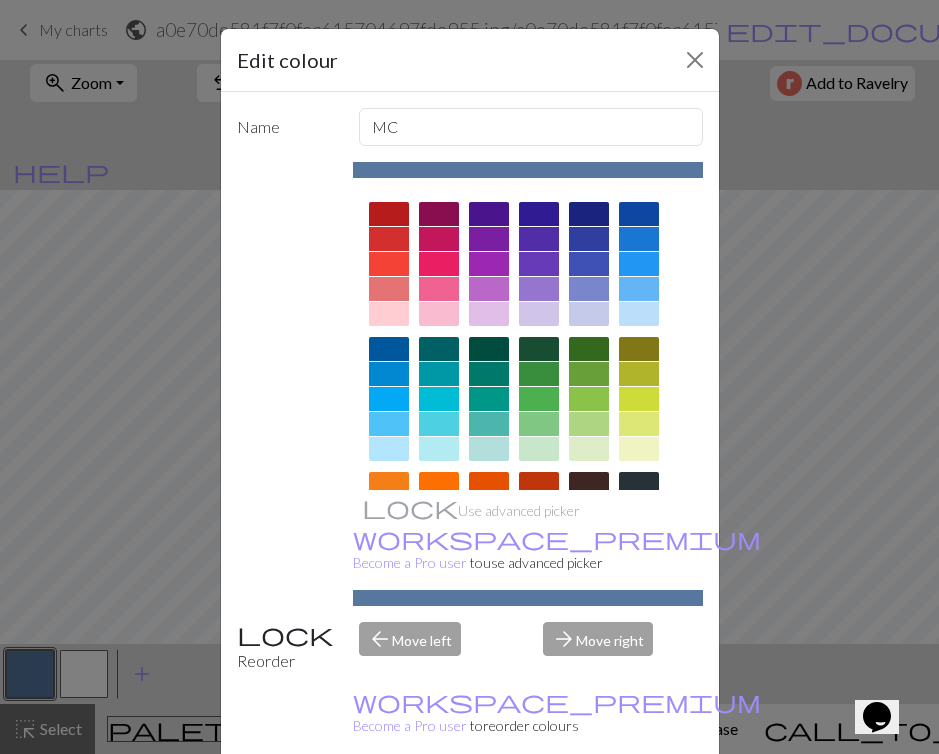 click at bounding box center (589, 239) 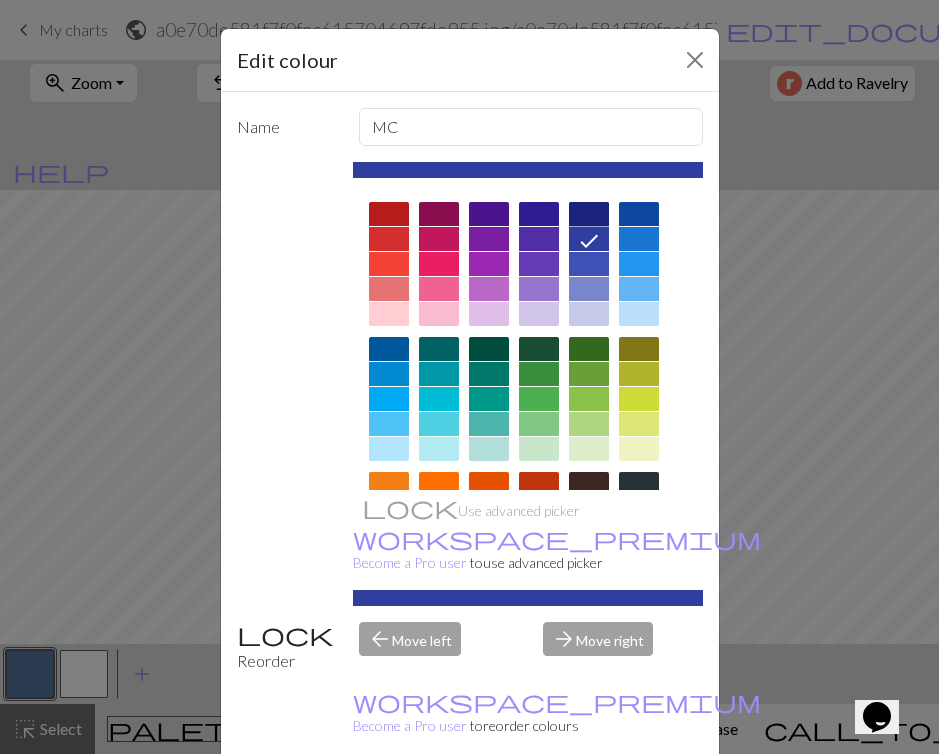 click at bounding box center [589, 214] 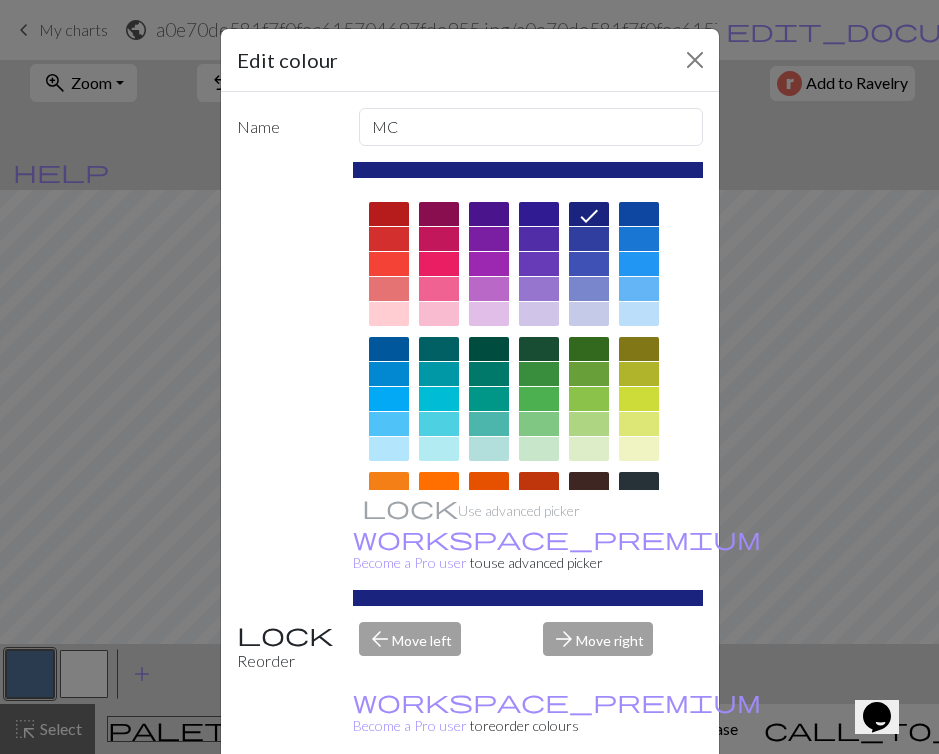 click at bounding box center (639, 269) 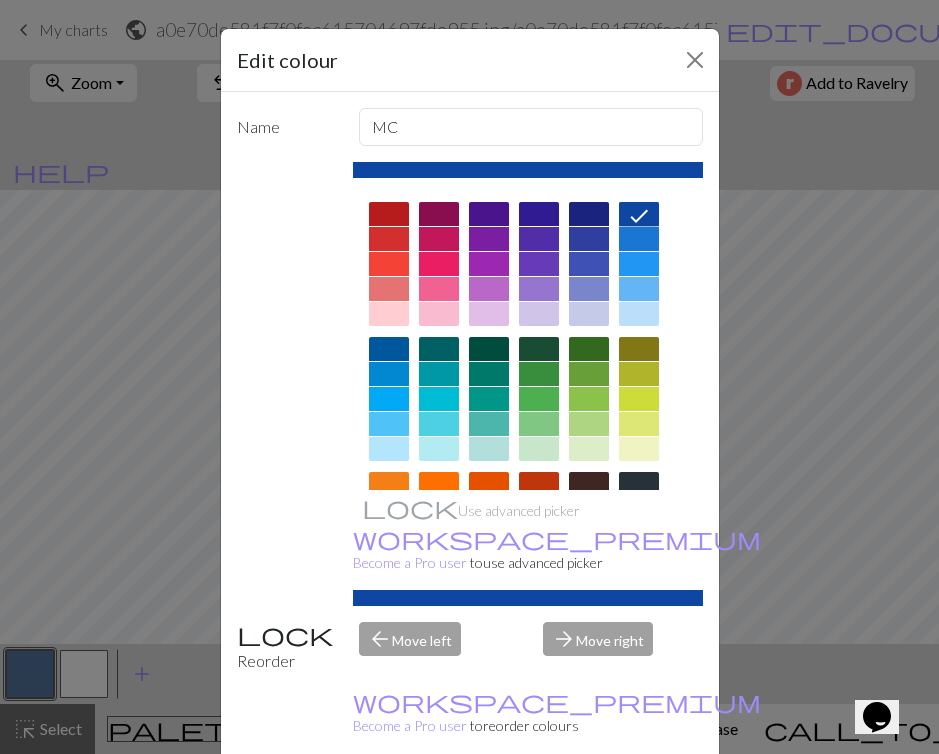 click 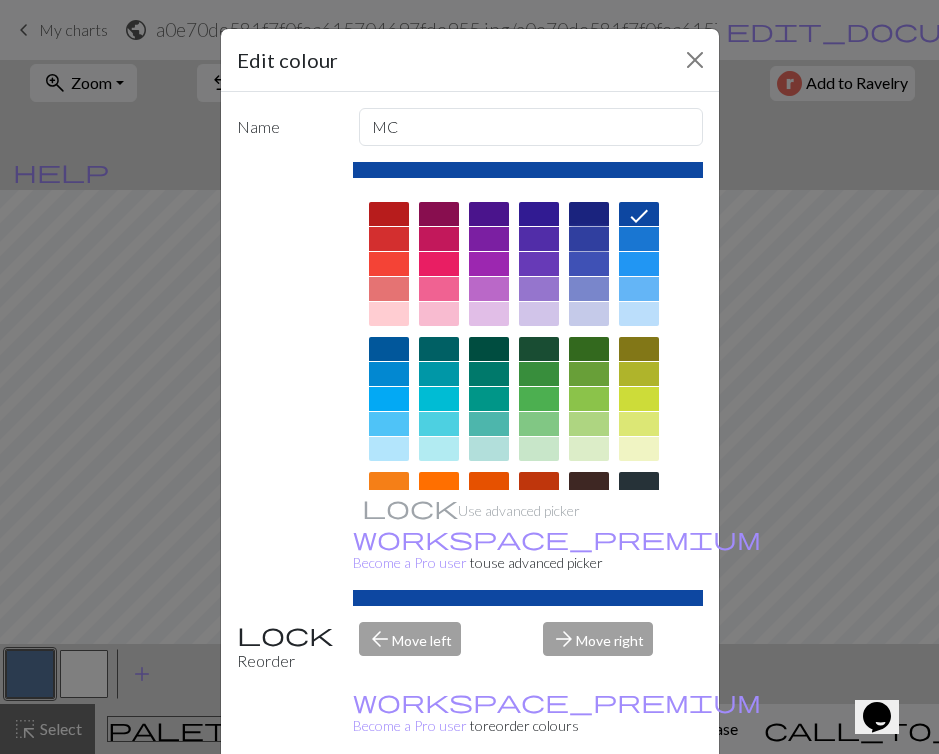 click at bounding box center (589, 239) 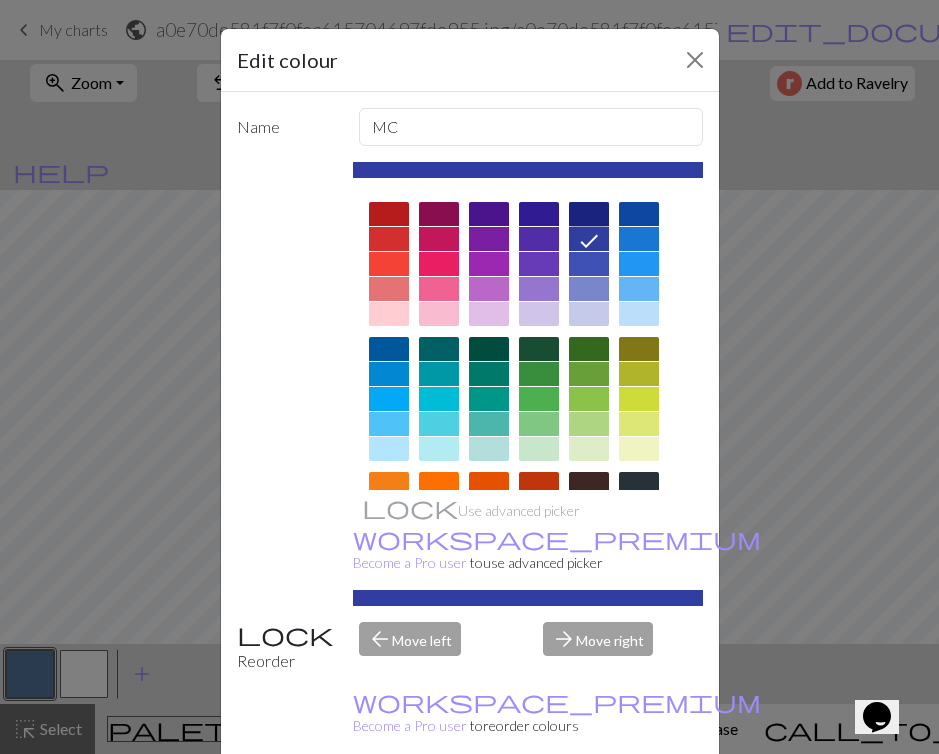 click at bounding box center (589, 214) 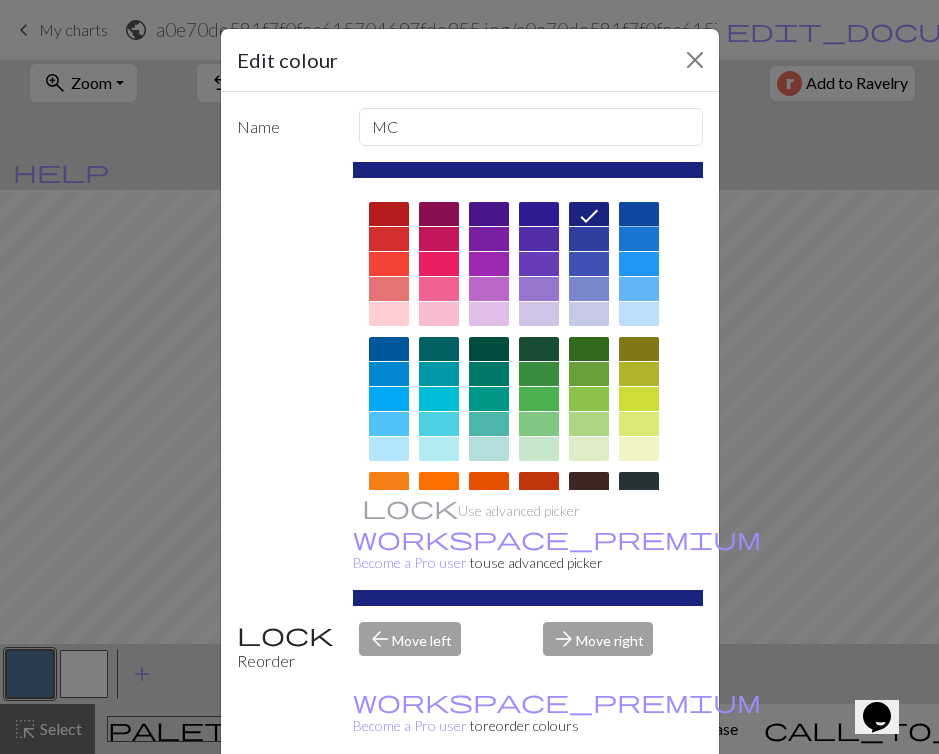 click at bounding box center [639, 214] 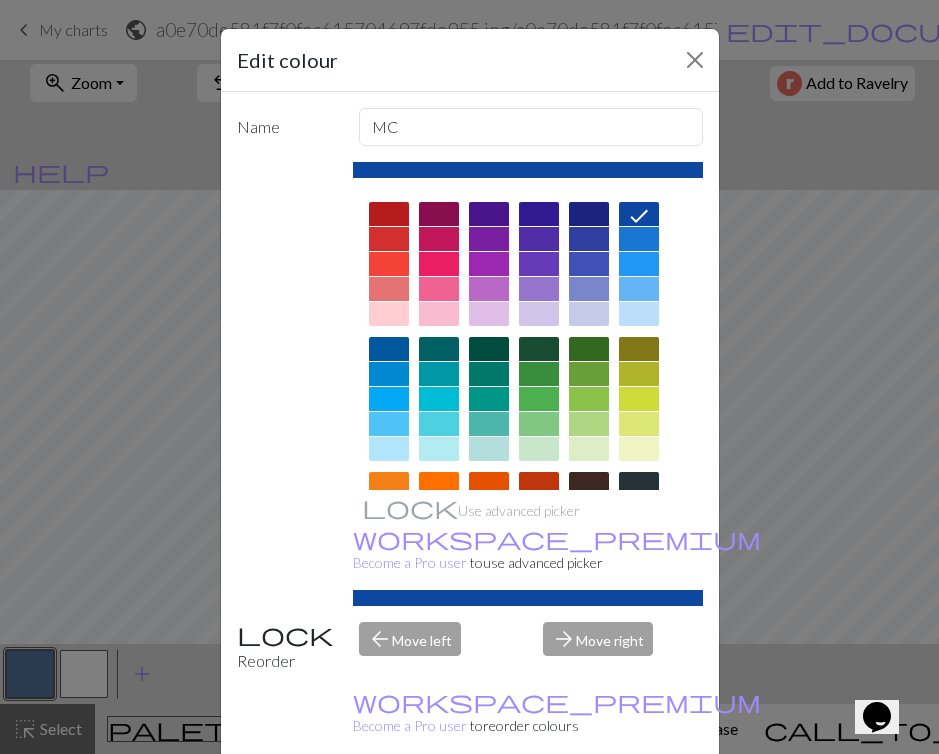 click on "Done" at bounding box center [590, 805] 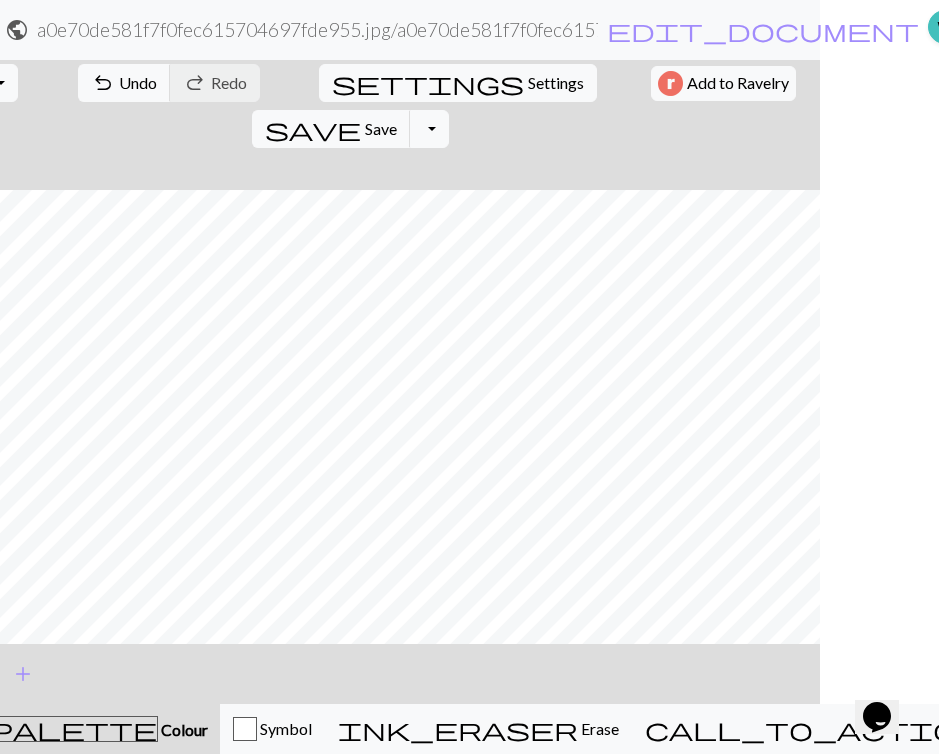 scroll, scrollTop: 0, scrollLeft: 115, axis: horizontal 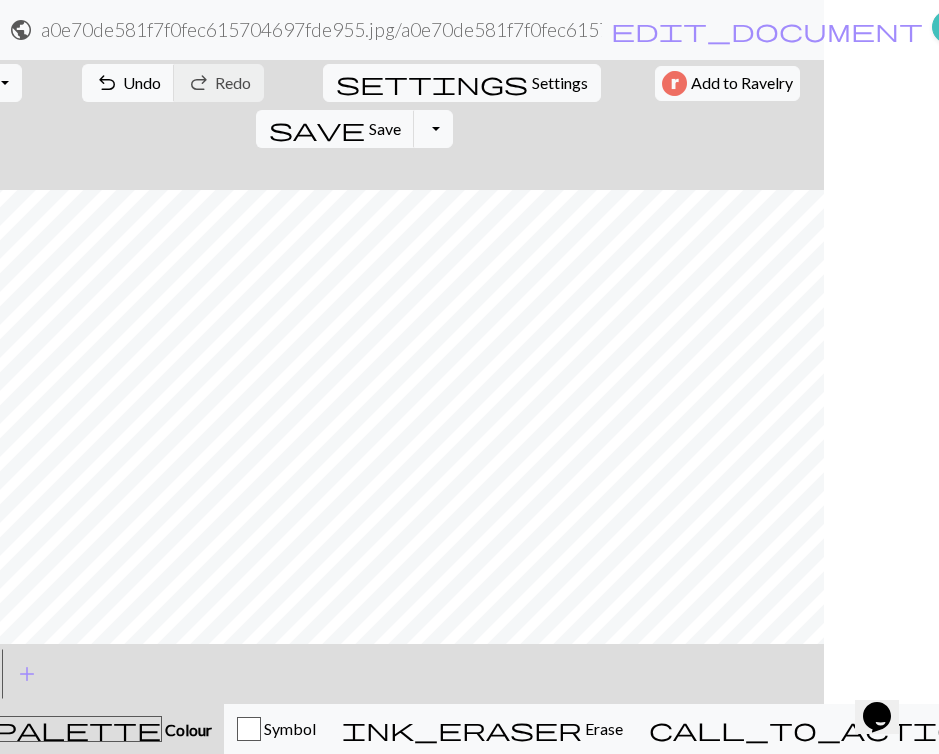 type 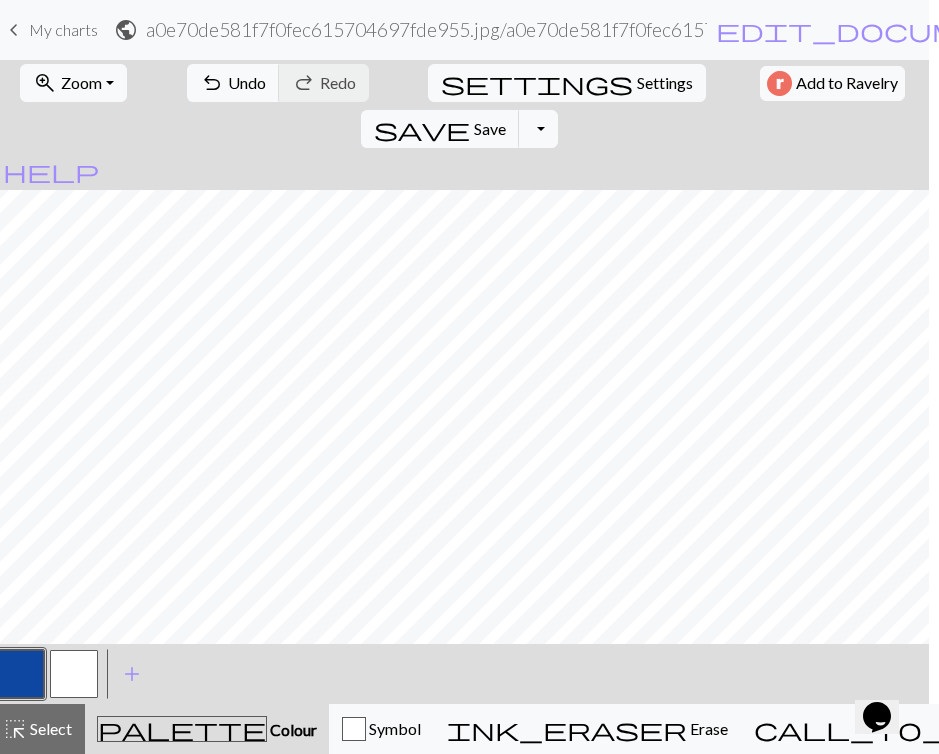 scroll, scrollTop: 0, scrollLeft: 0, axis: both 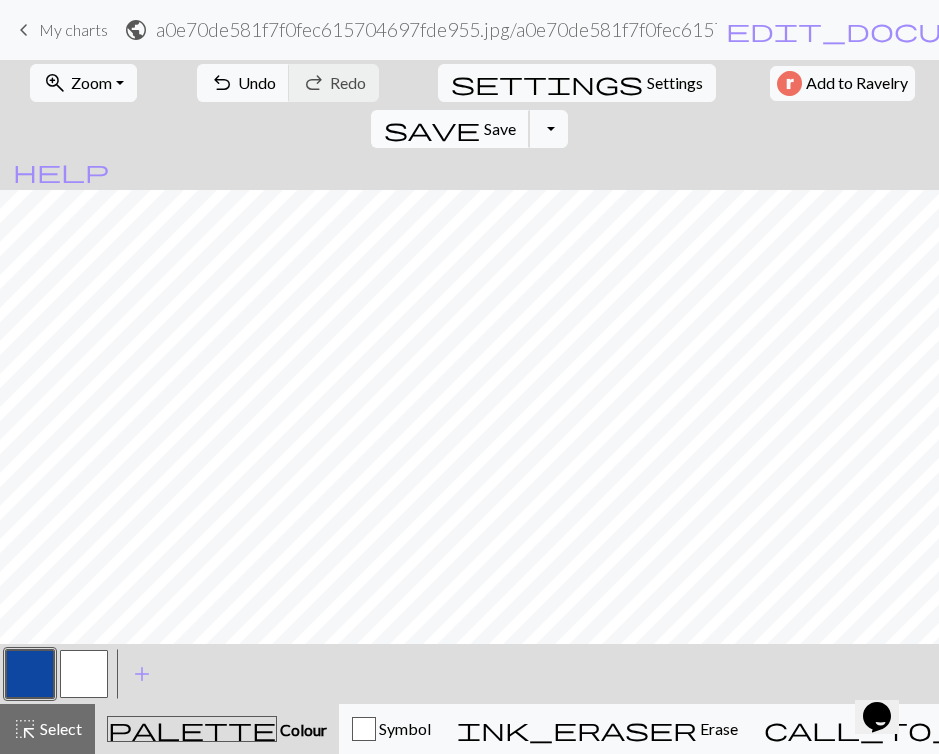 click on "save" at bounding box center [432, 129] 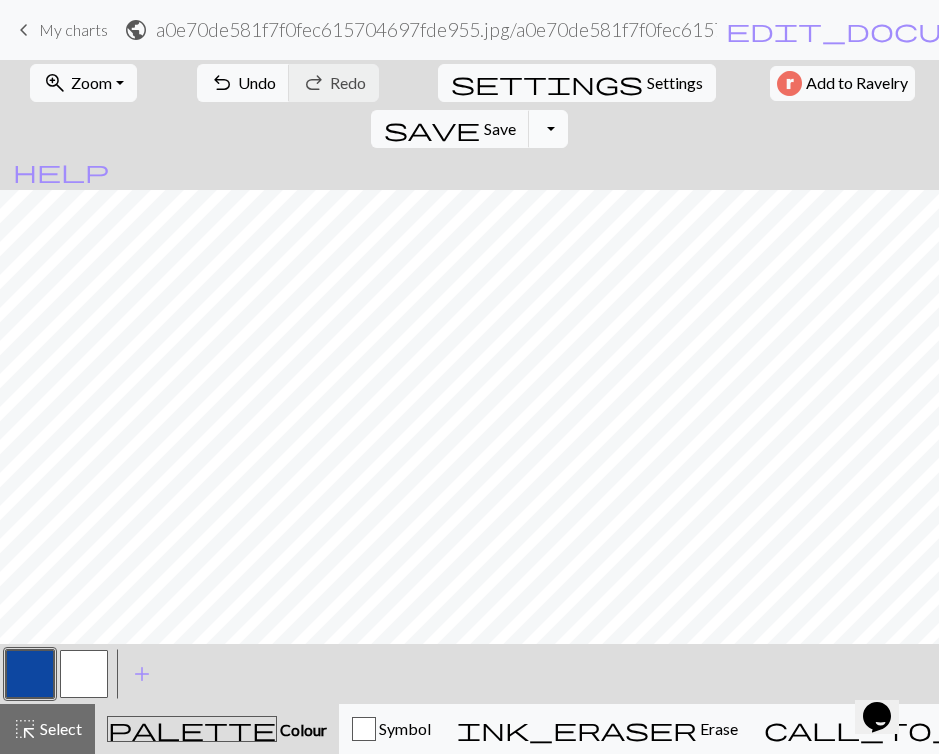 click on "Toggle Dropdown" at bounding box center (548, 129) 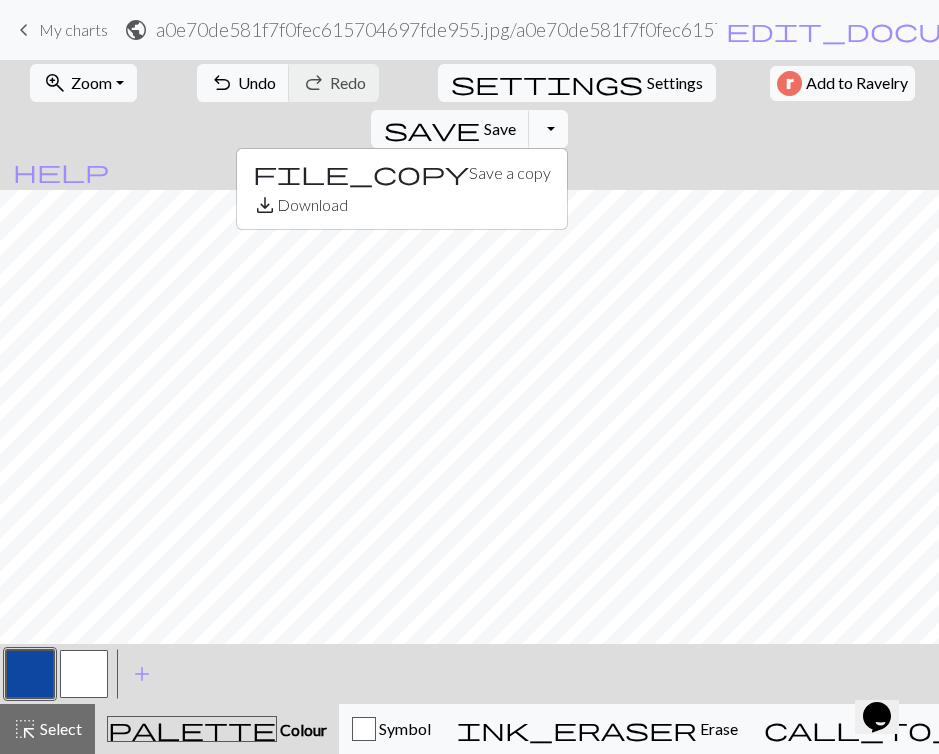 click on "Toggle Dropdown" at bounding box center (548, 129) 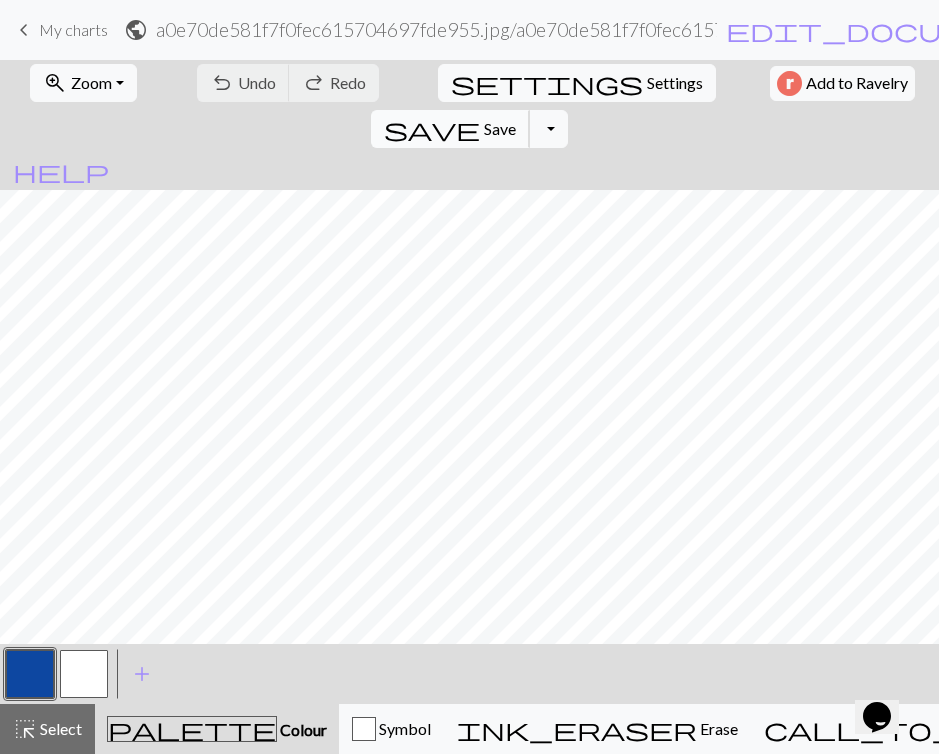 click on "Save" at bounding box center (500, 128) 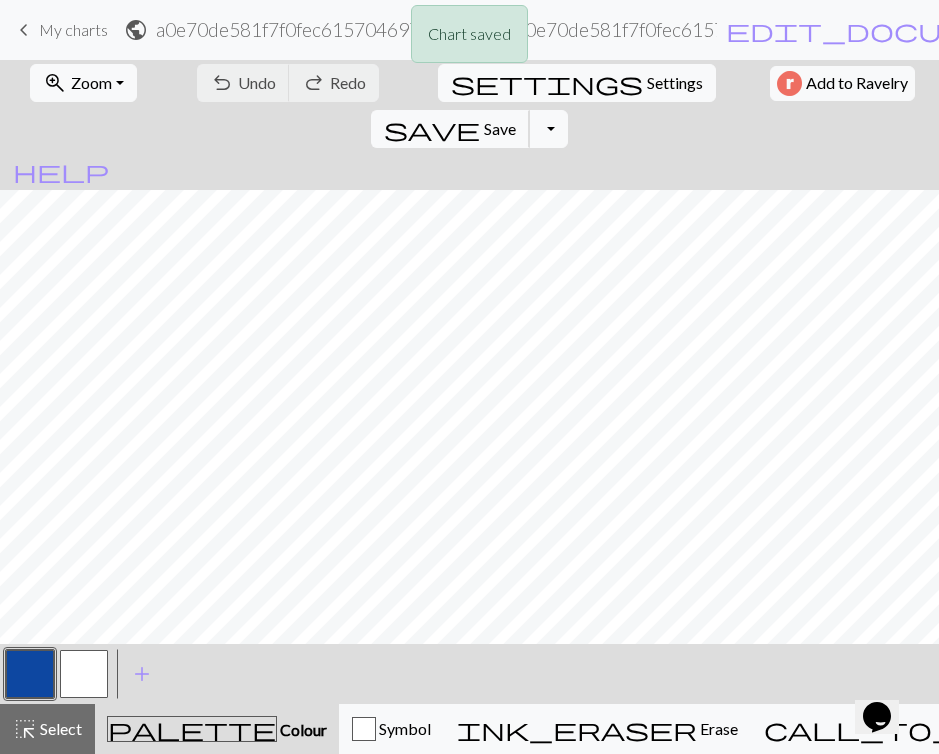 scroll, scrollTop: 0, scrollLeft: 135, axis: horizontal 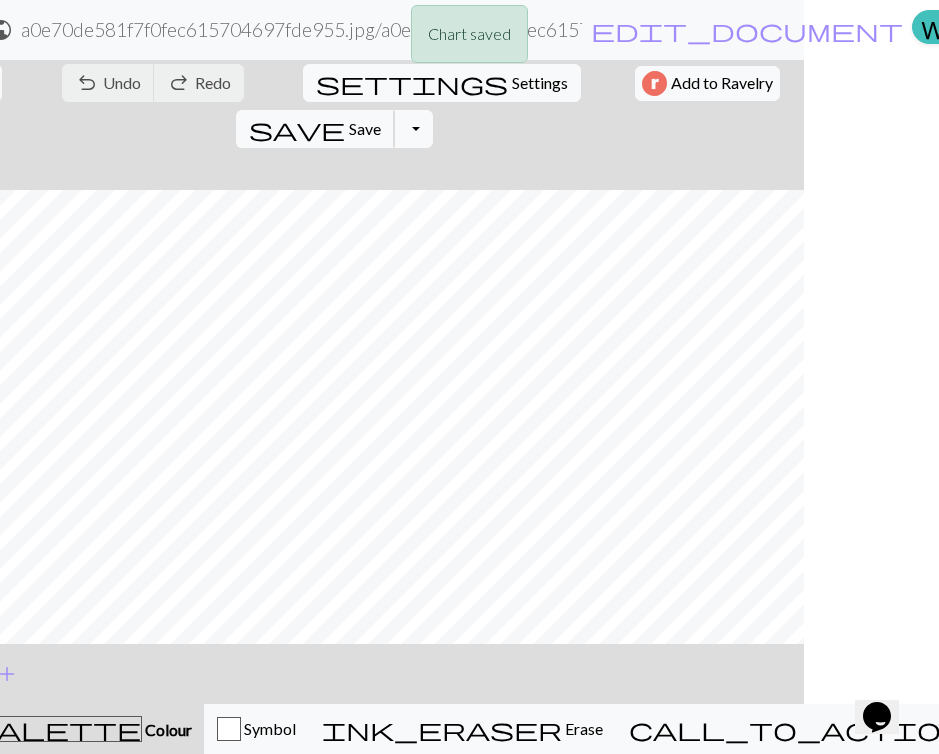 type 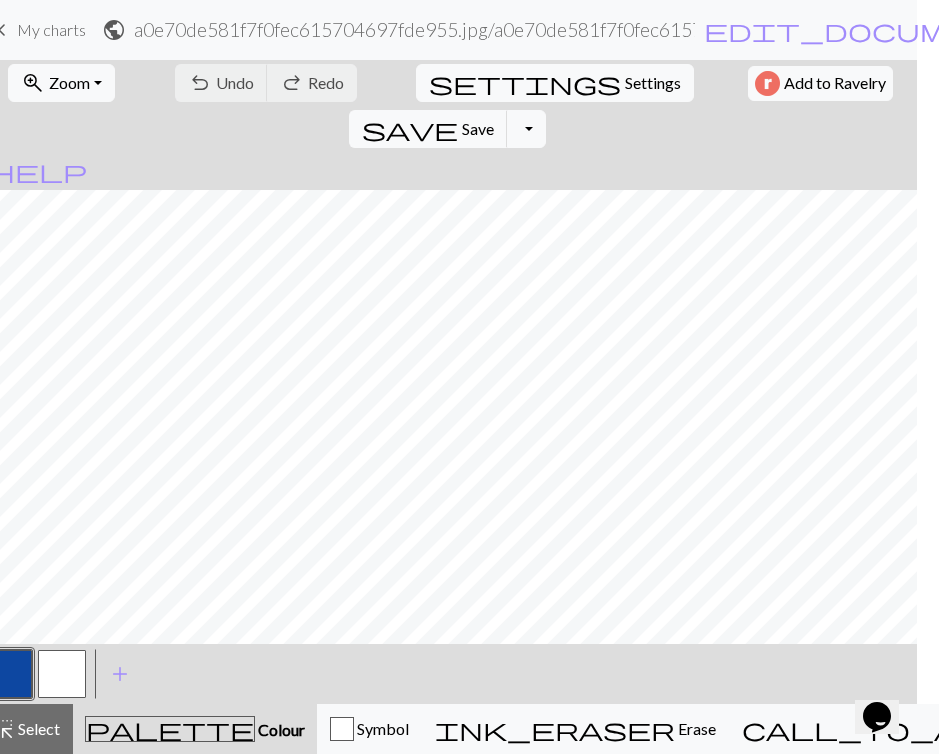 scroll, scrollTop: 0, scrollLeft: 0, axis: both 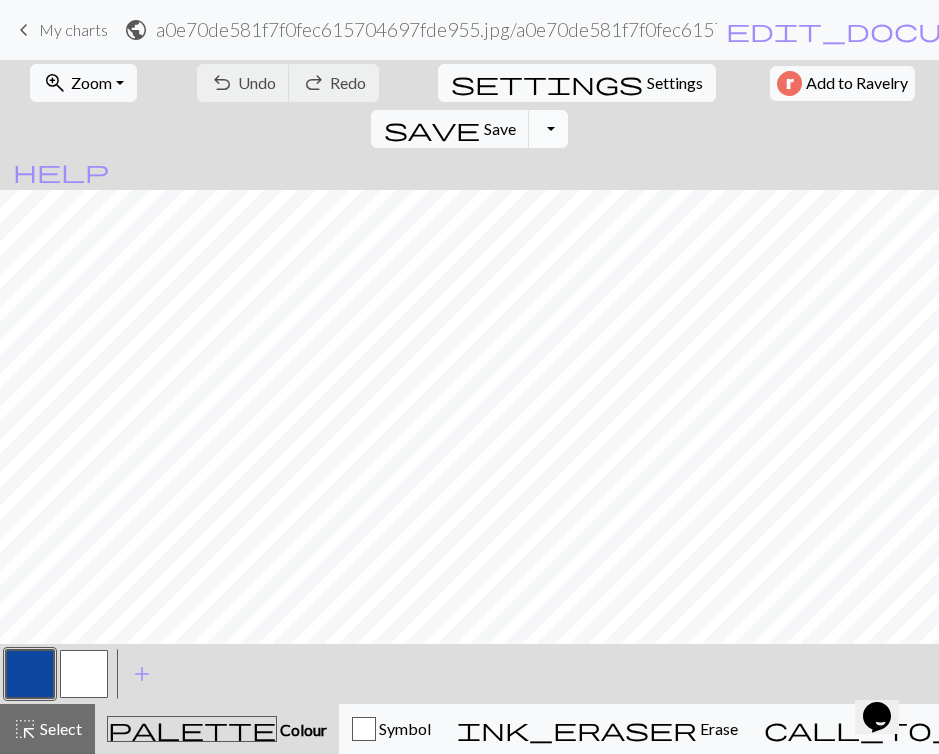 click on "Toggle Dropdown" at bounding box center (548, 129) 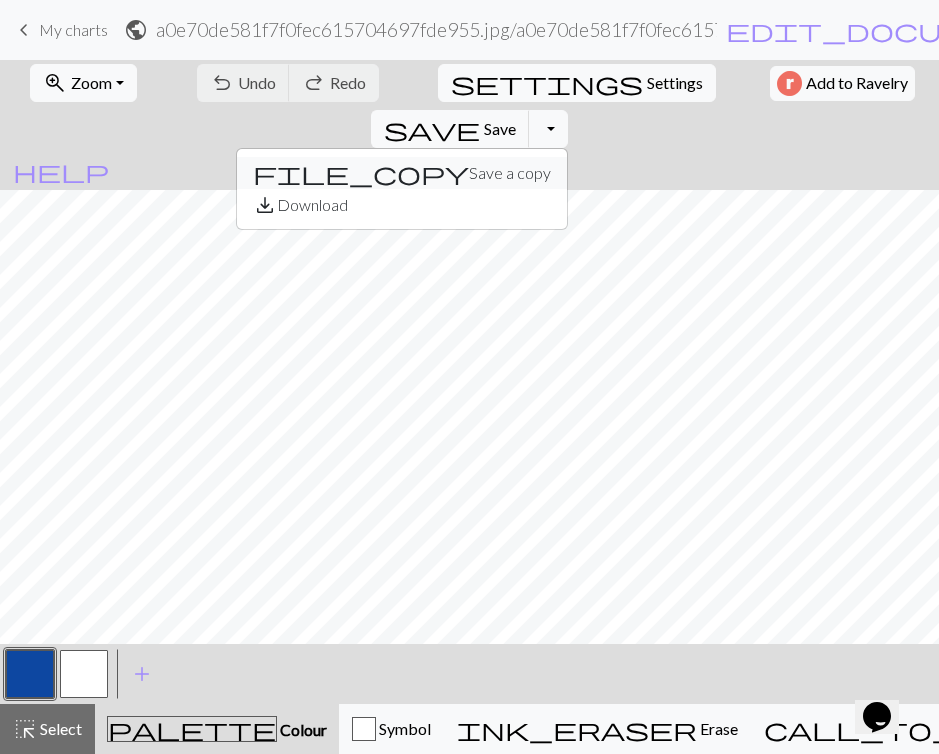 click on "file_copy  Save a copy" at bounding box center (402, 173) 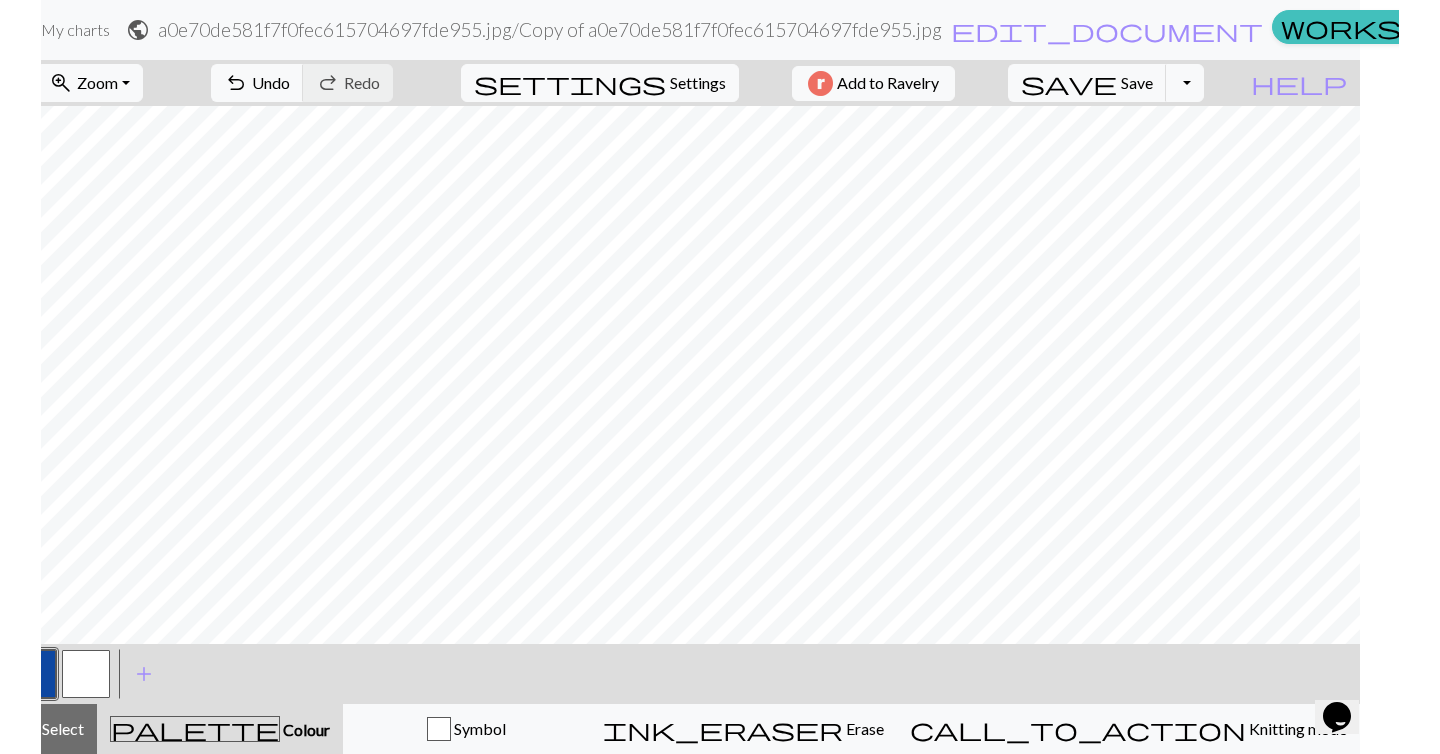 scroll, scrollTop: 0, scrollLeft: 0, axis: both 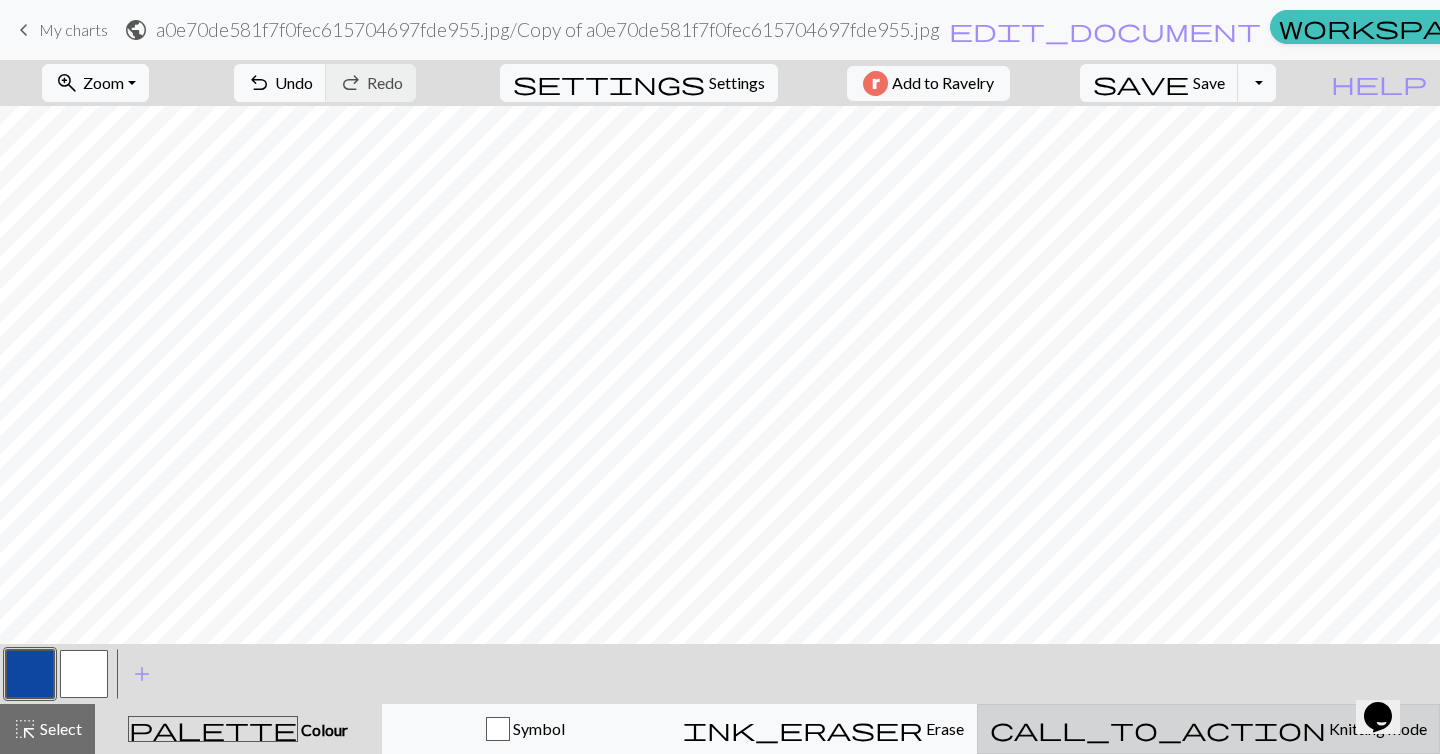 click on "call_to_action   Knitting mode   Knitting mode" at bounding box center (1208, 729) 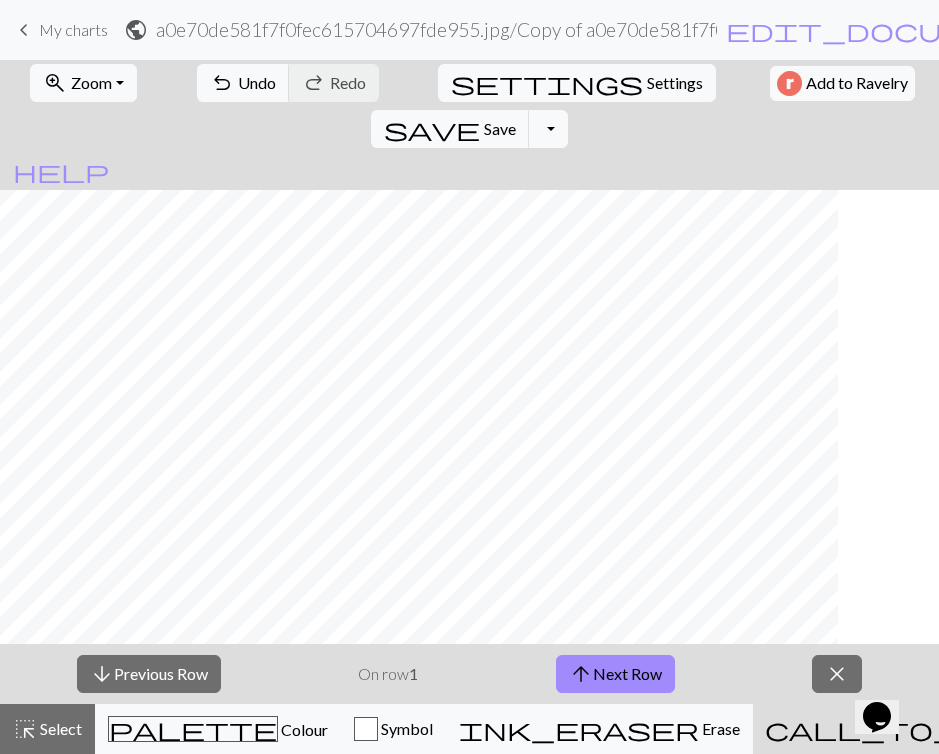 scroll, scrollTop: 141, scrollLeft: 0, axis: vertical 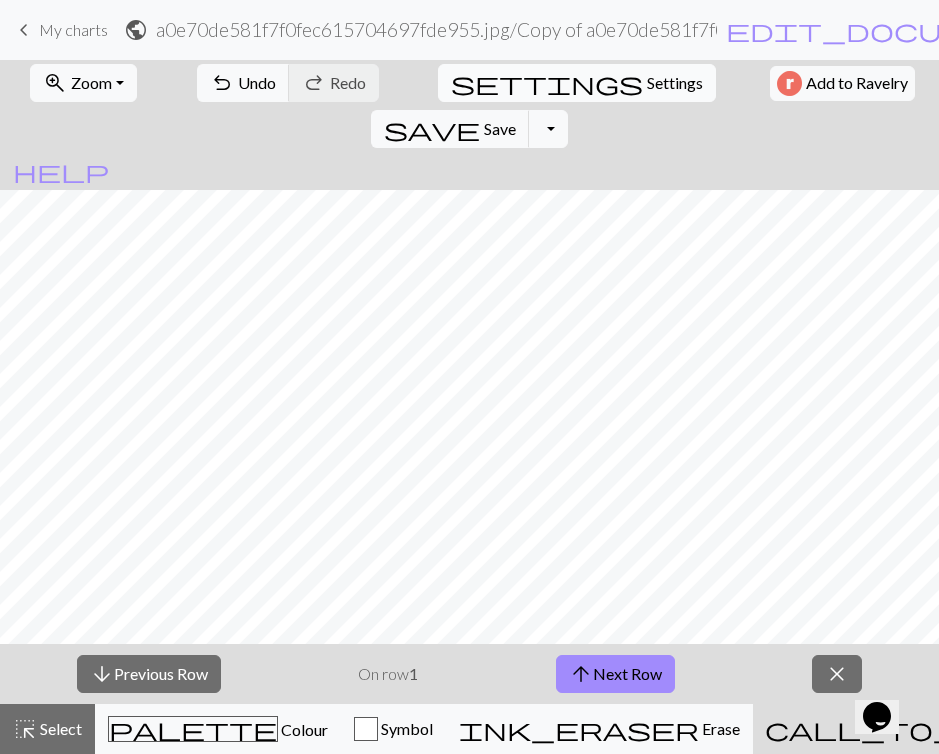 click on "Settings" at bounding box center [675, 83] 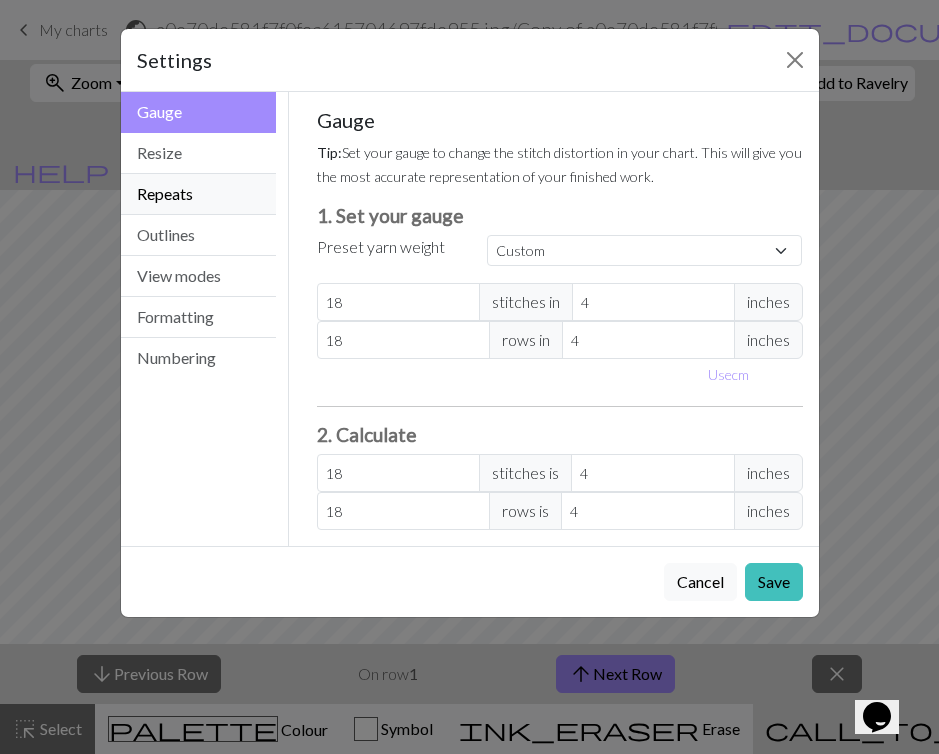 click on "Repeats" at bounding box center (199, 194) 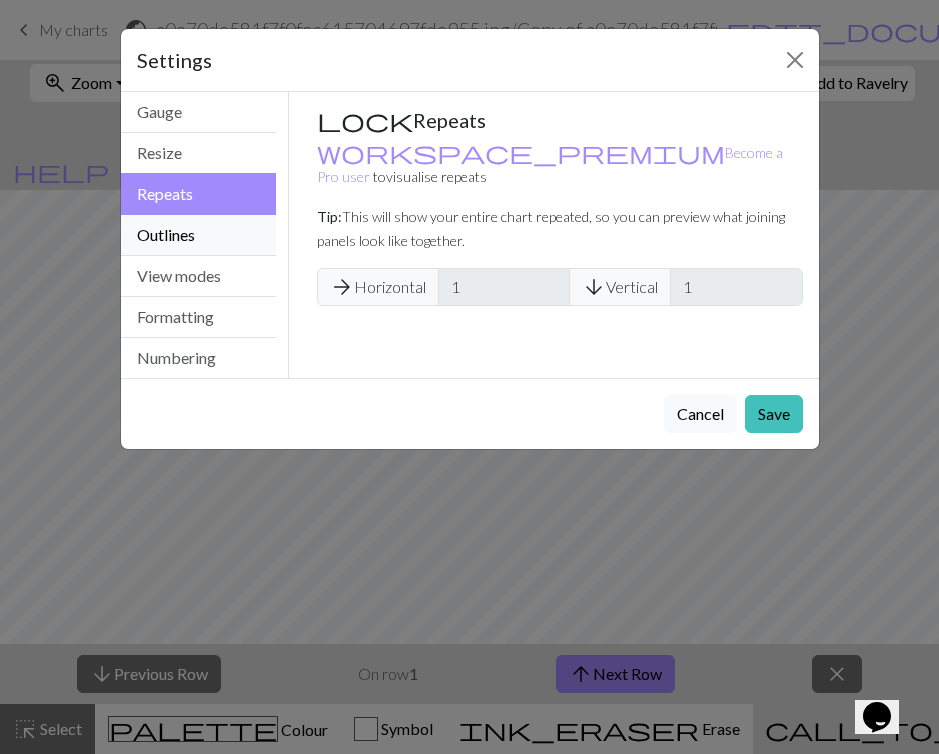 click on "Outlines" at bounding box center [199, 235] 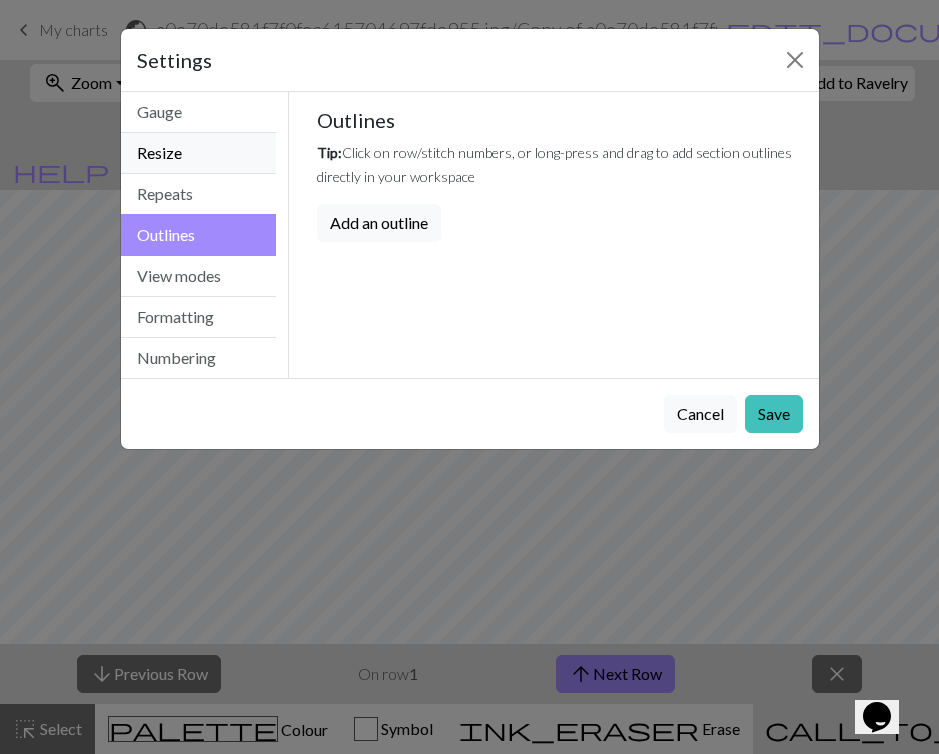 click on "Resize" at bounding box center [199, 153] 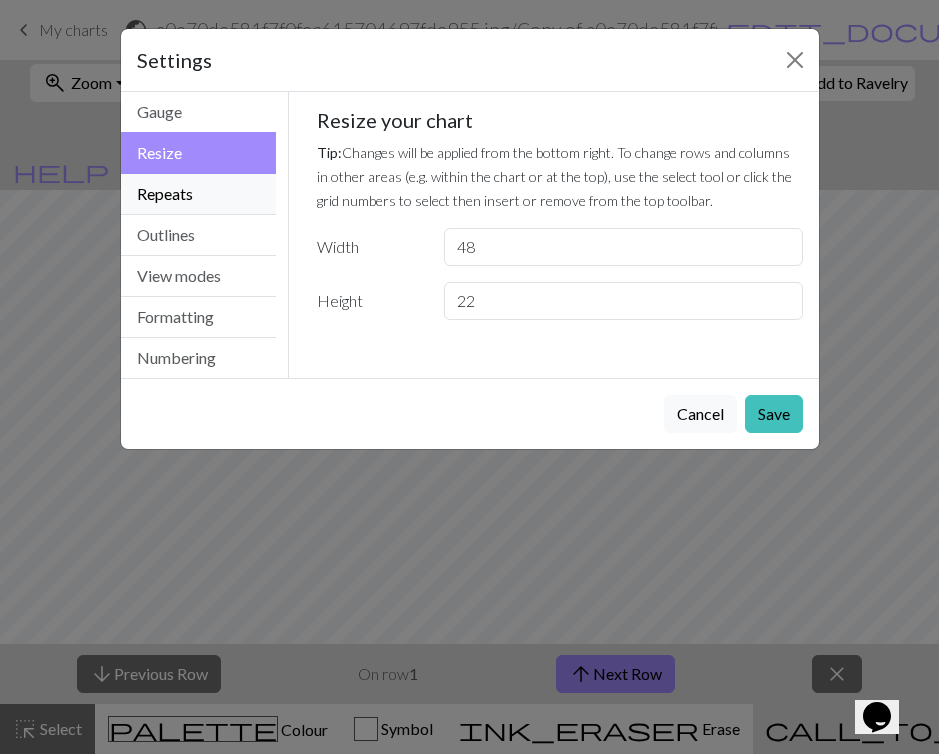 click on "Repeats" at bounding box center [199, 194] 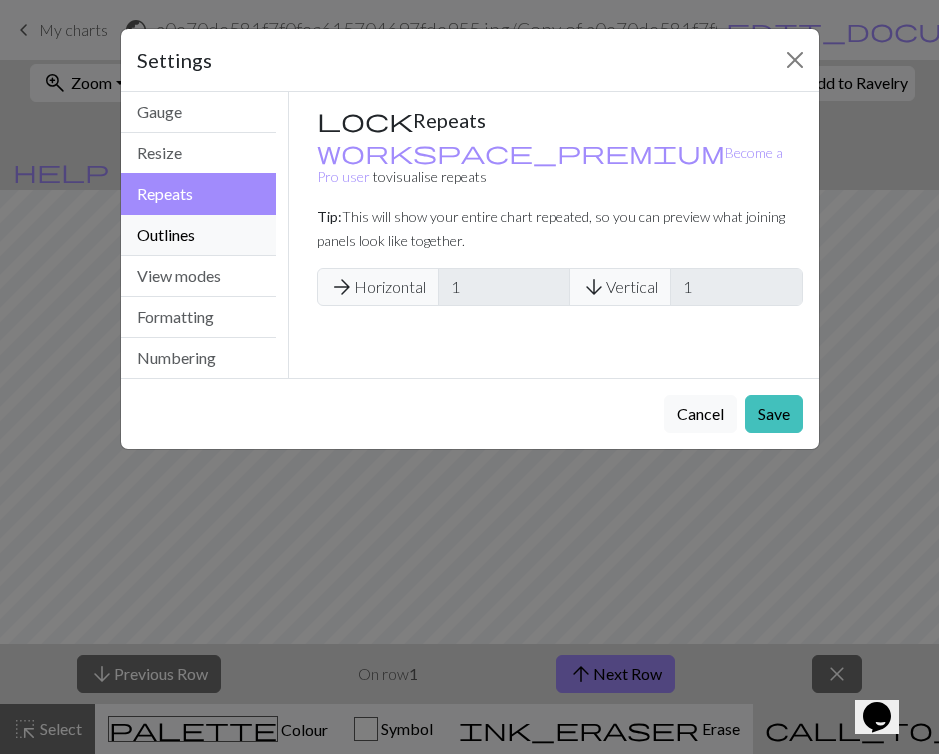 click on "Outlines" at bounding box center (199, 235) 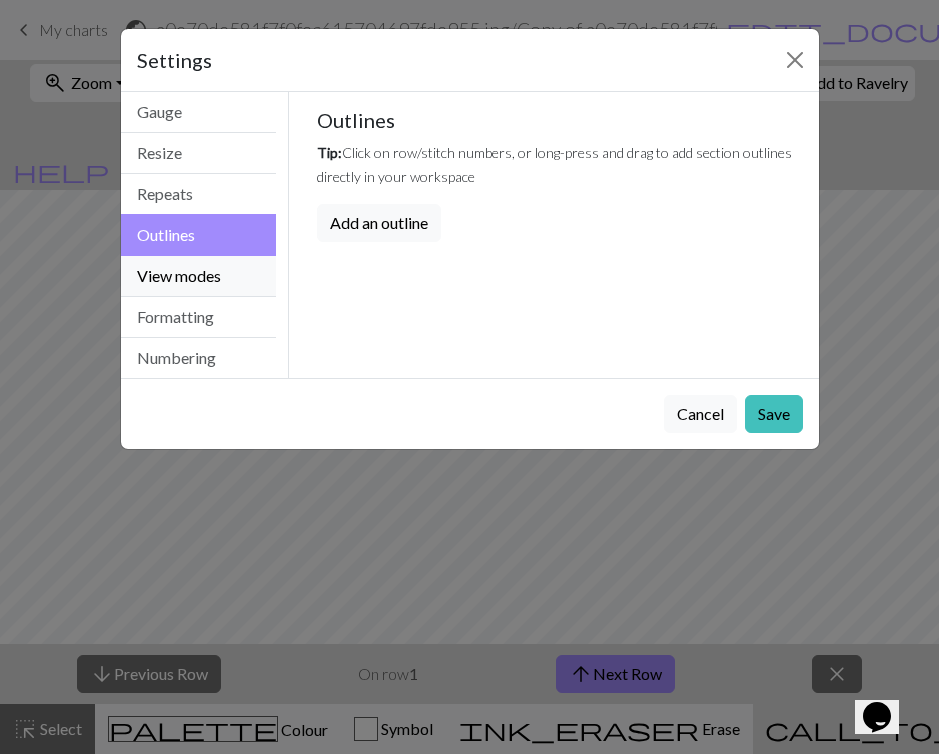 click on "View modes" at bounding box center (199, 276) 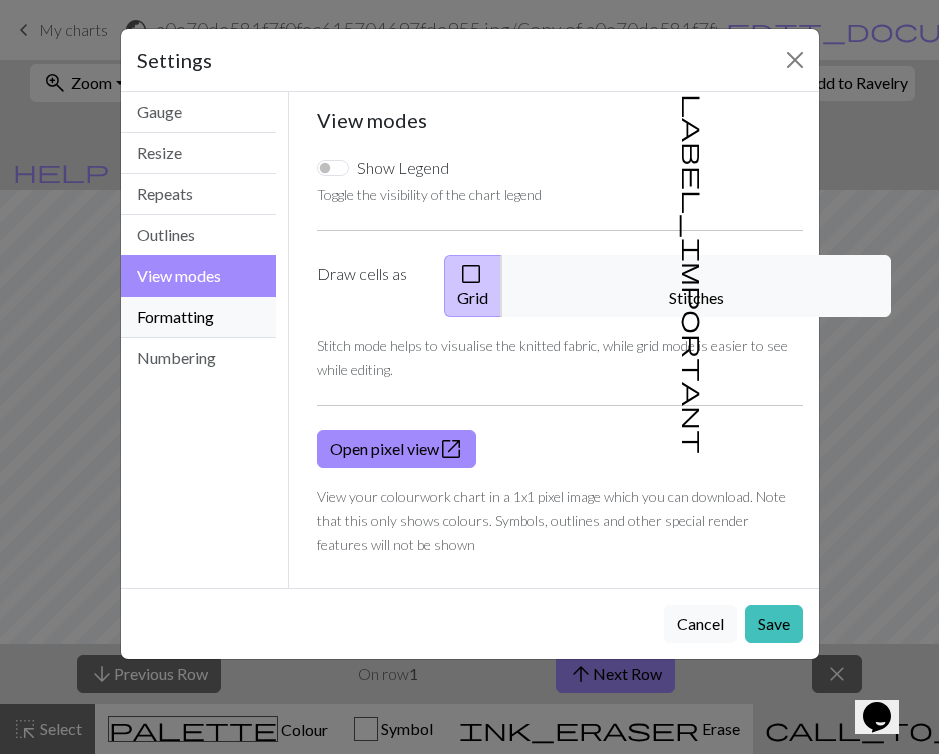 click on "Formatting" at bounding box center [199, 317] 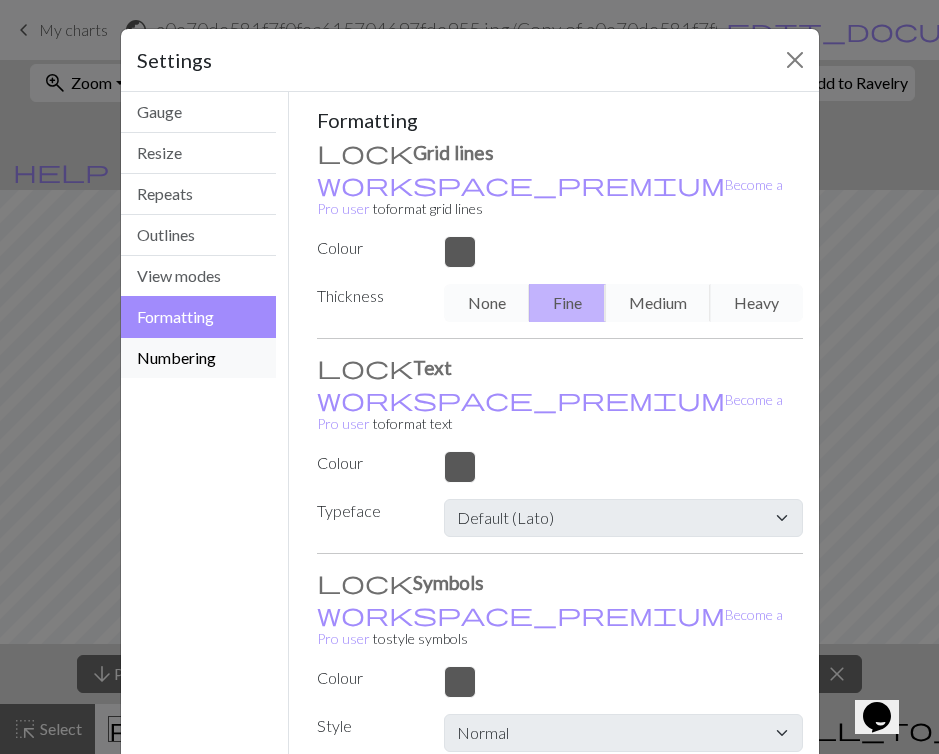 click on "Numbering" at bounding box center (199, 358) 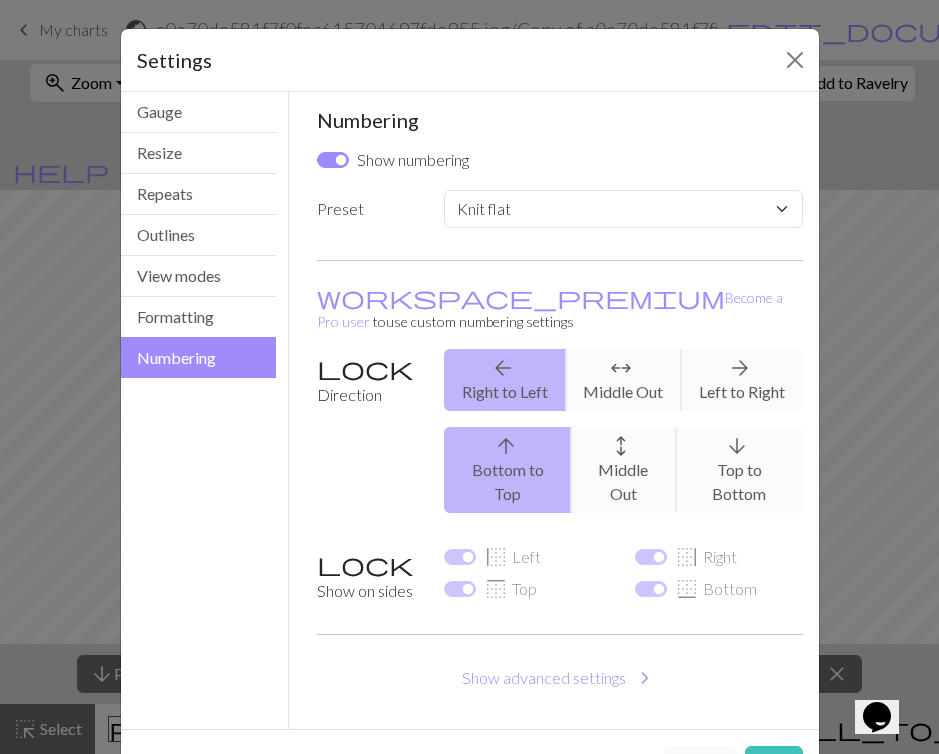 click on "arrow_back Right to Left arrows_outward Middle Out arrow_forward Left to Right" at bounding box center (623, 380) 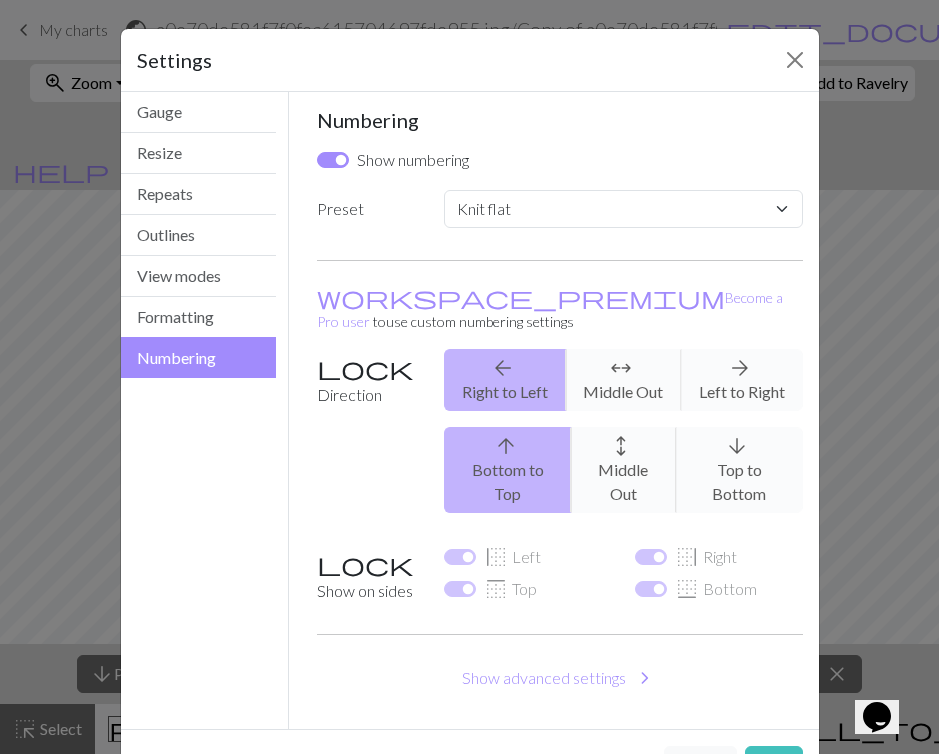 click on "arrow_back Right to Left arrows_outward Middle Out arrow_forward Left to Right" at bounding box center (623, 380) 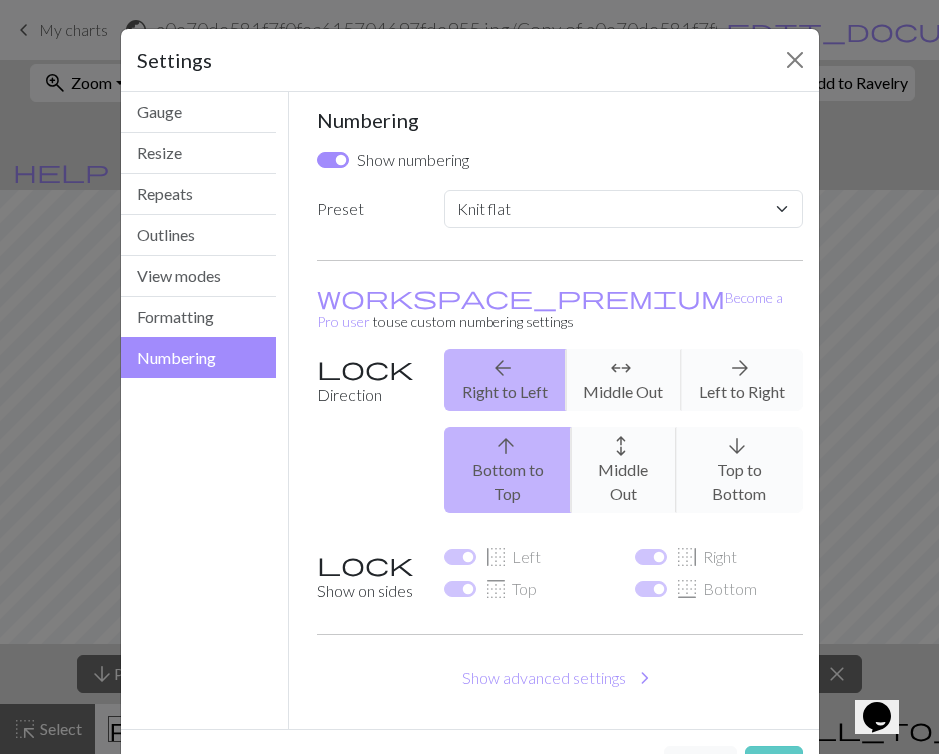 click on "Save" at bounding box center [774, 765] 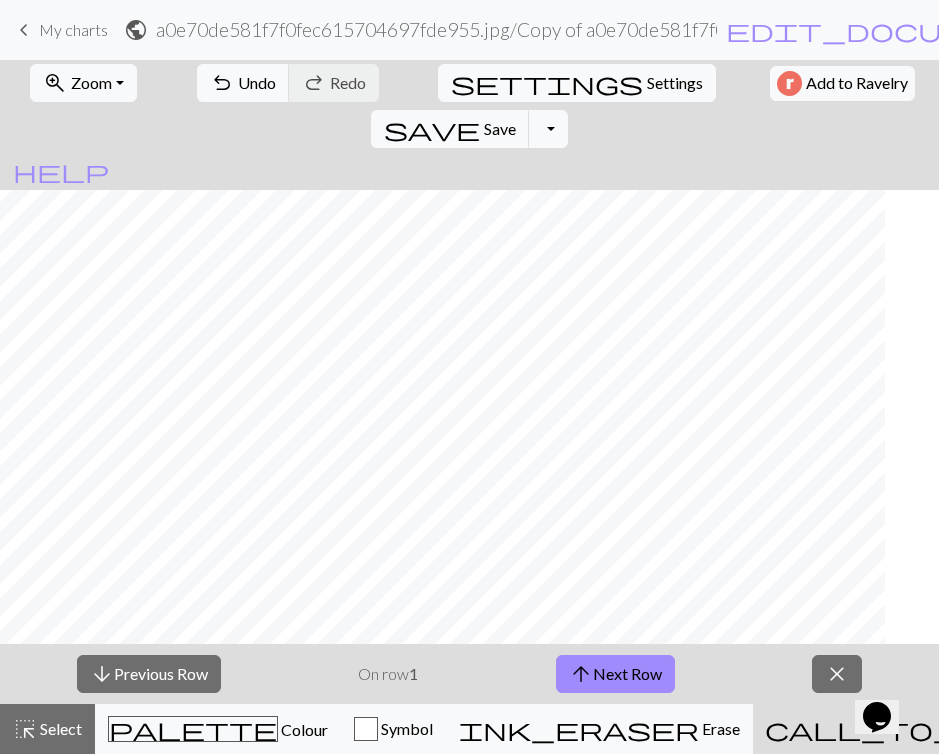 scroll, scrollTop: 141, scrollLeft: 0, axis: vertical 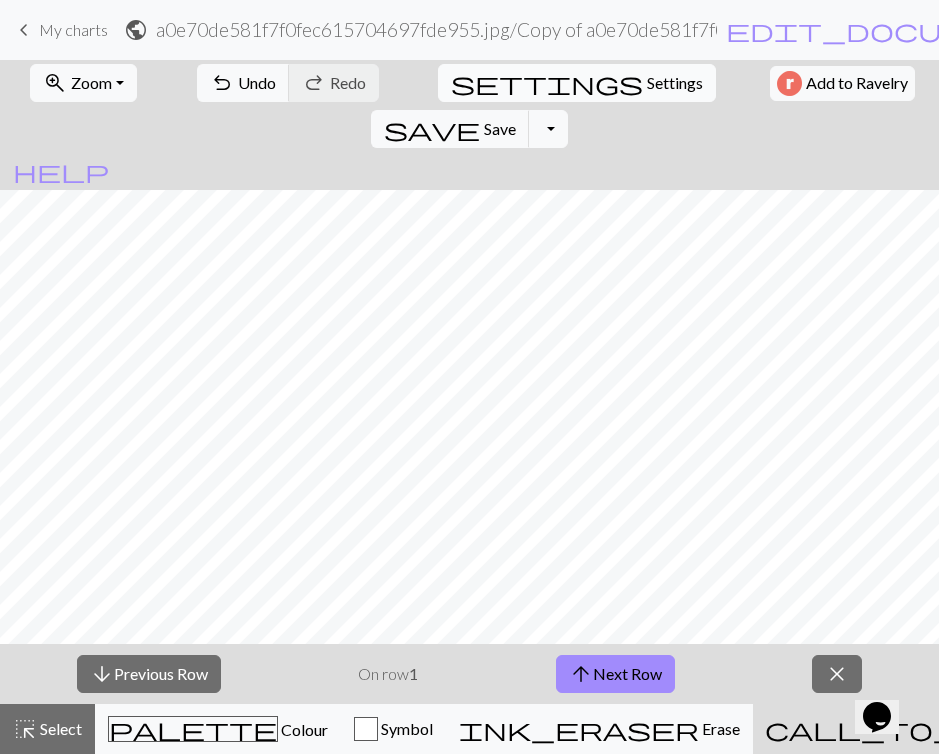 click on "Settings" at bounding box center (675, 83) 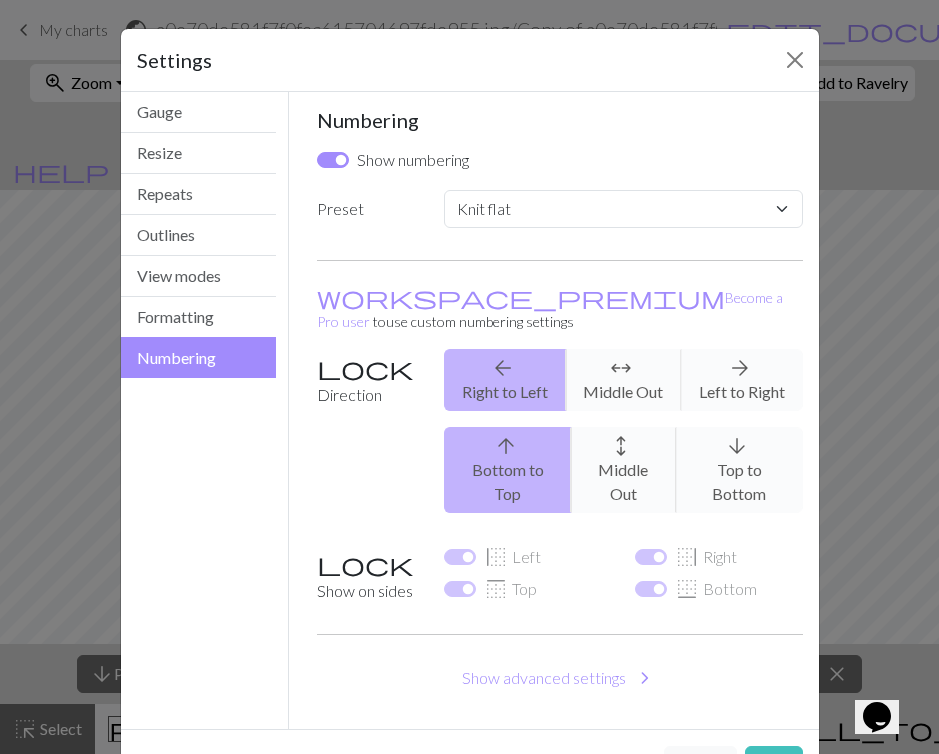 click on "arrow_back Right to Left arrows_outward Middle Out arrow_forward Left to Right" at bounding box center [623, 380] 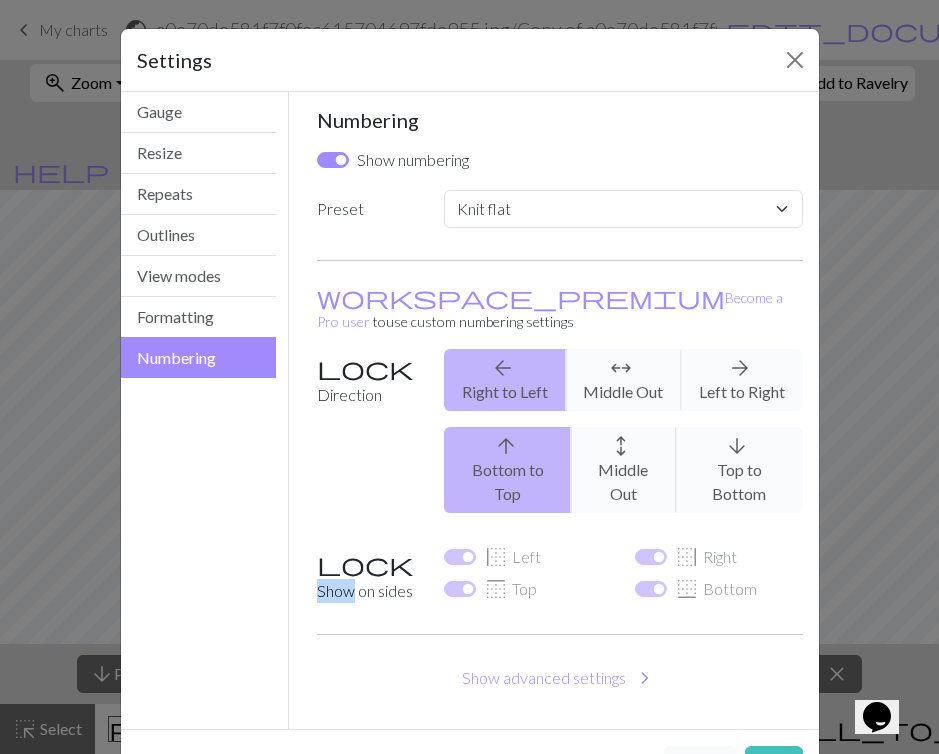 click on "arrow_back Right to Left arrows_outward Middle Out arrow_forward Left to Right" at bounding box center (623, 380) 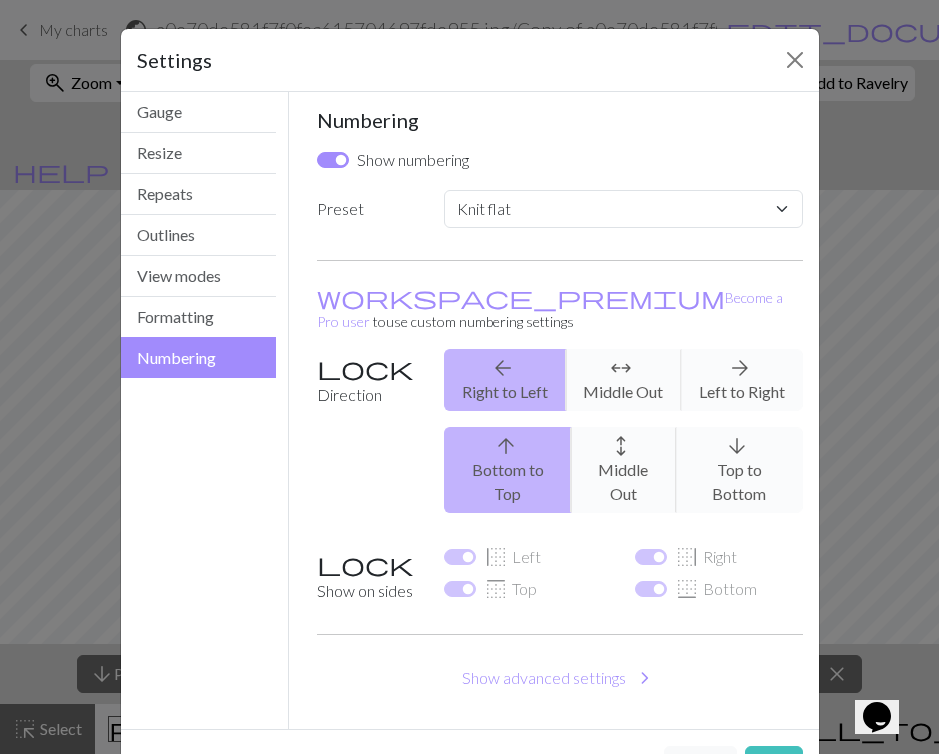 click on "arrow_back Right to Left arrows_outward Middle Out arrow_forward Left to Right" at bounding box center (623, 380) 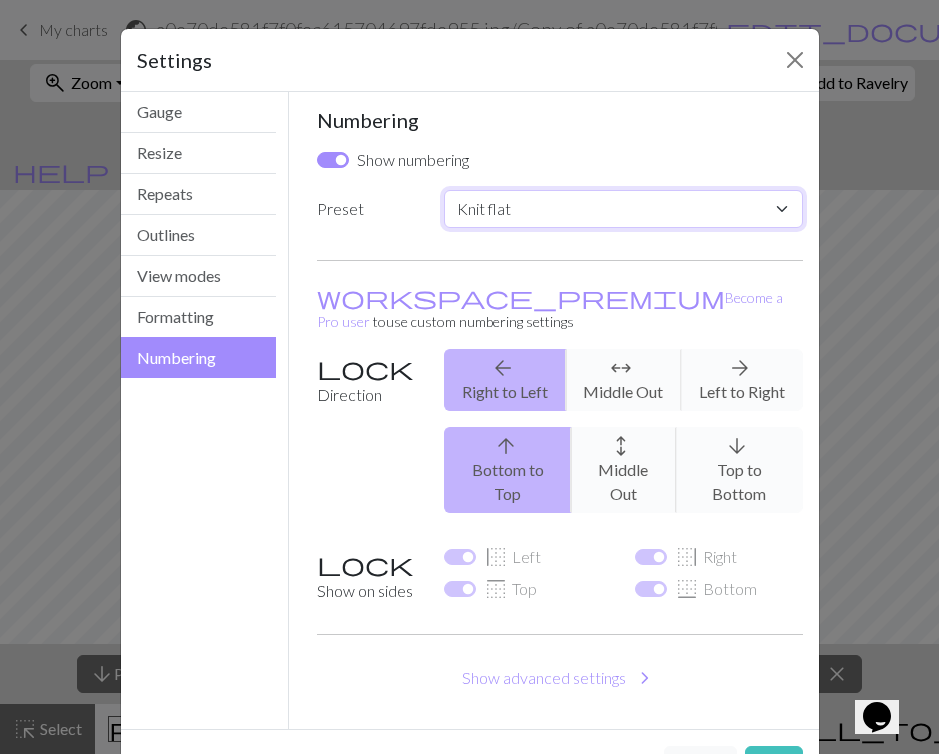 click on "Custom Knit flat Knit in the round Lace knitting Cross stitch" at bounding box center [623, 209] 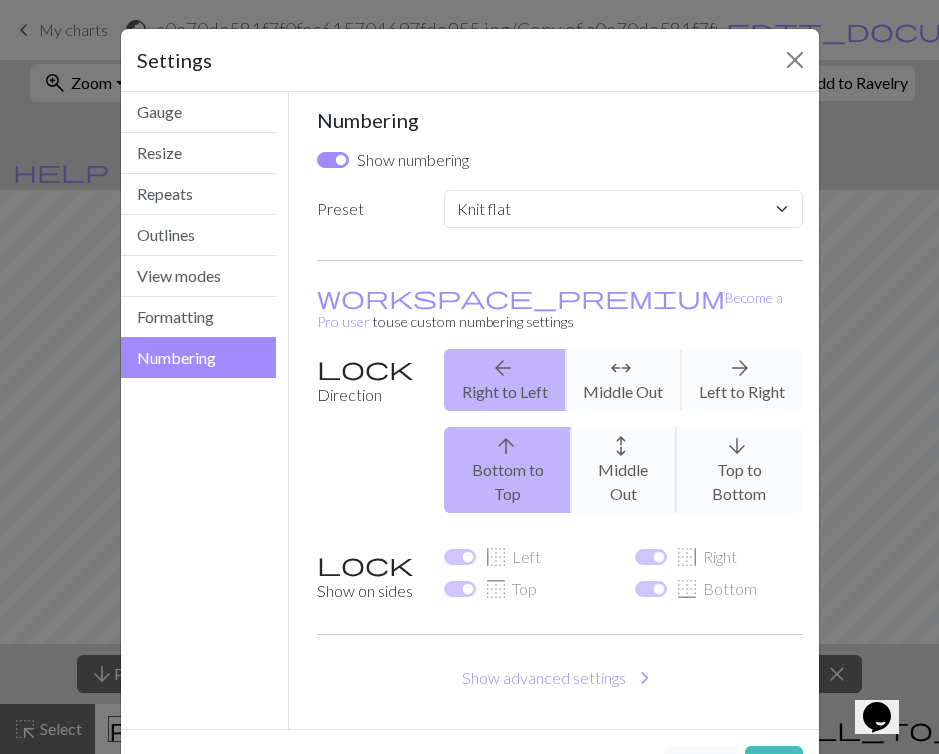 drag, startPoint x: 635, startPoint y: 392, endPoint x: 635, endPoint y: 379, distance: 13 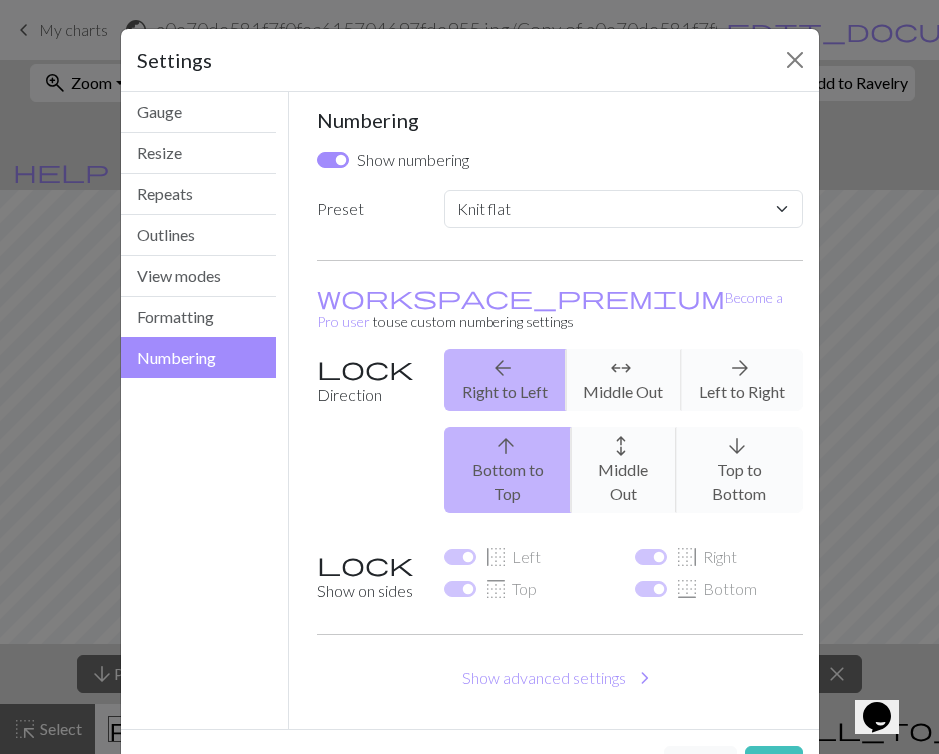 click on "arrow_back Right to Left arrows_outward Middle Out arrow_forward Left to Right arrow_upward Bottom to Top arrows_outward Middle Out arrow_downward Top to Bottom" at bounding box center [623, 439] 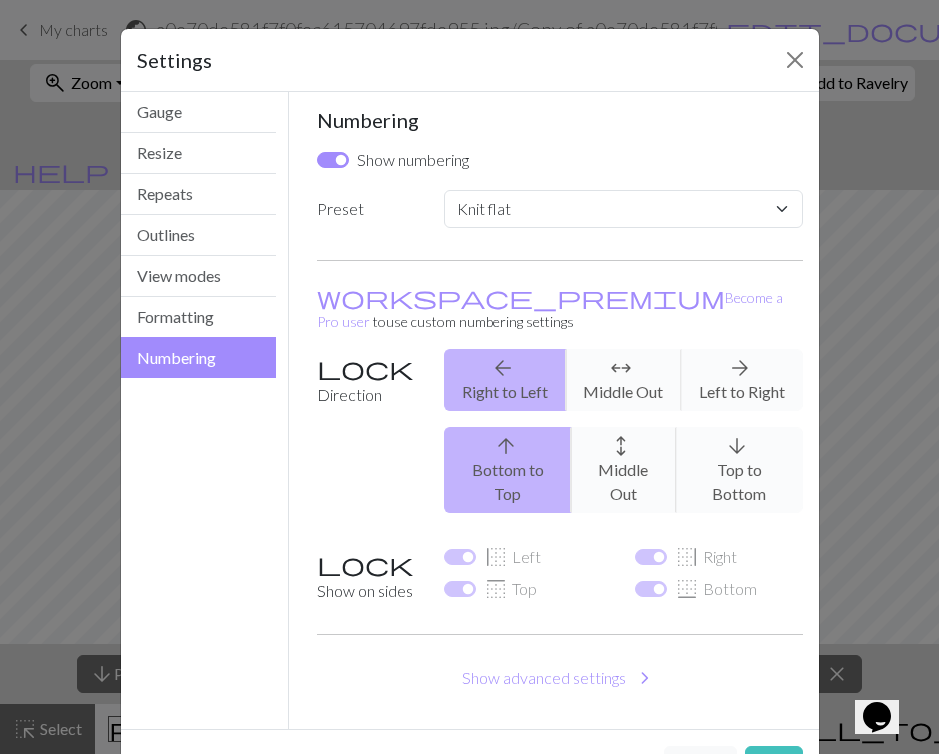 click on "arrow_back Right to Left arrows_outward Middle Out arrow_forward Left to Right" at bounding box center (623, 380) 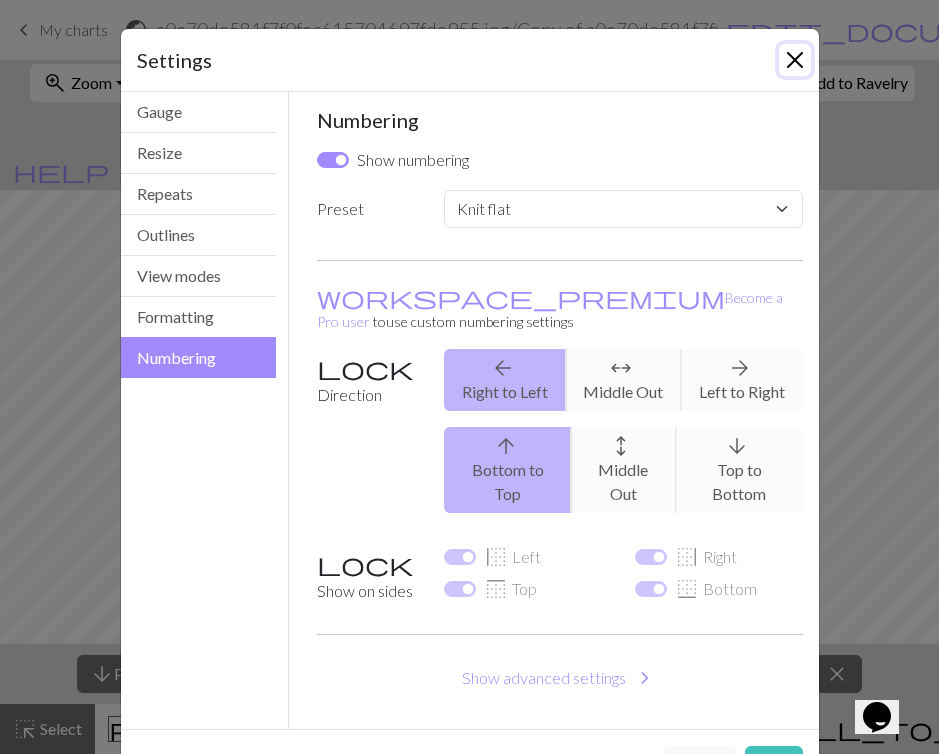 click at bounding box center (795, 60) 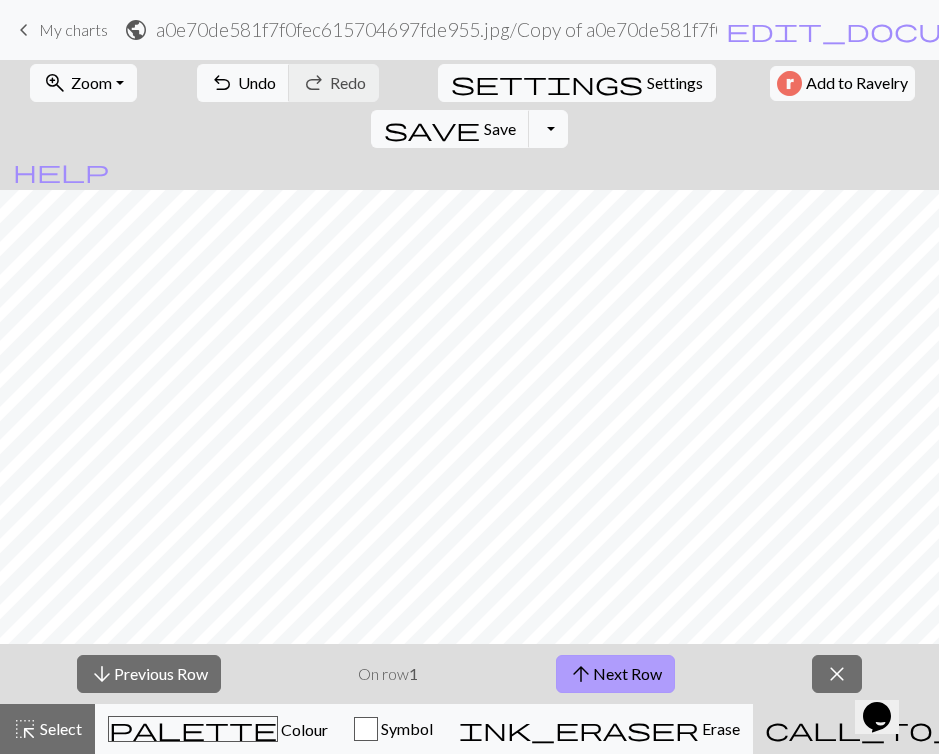 click on "arrow_upward  Next Row" at bounding box center (615, 674) 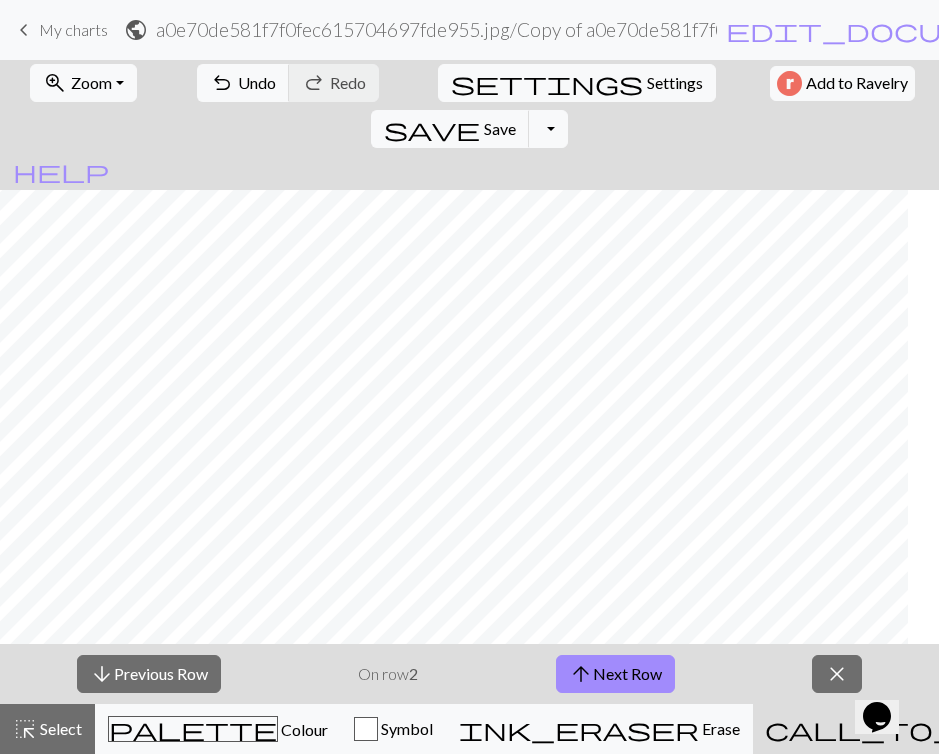scroll, scrollTop: 141, scrollLeft: 0, axis: vertical 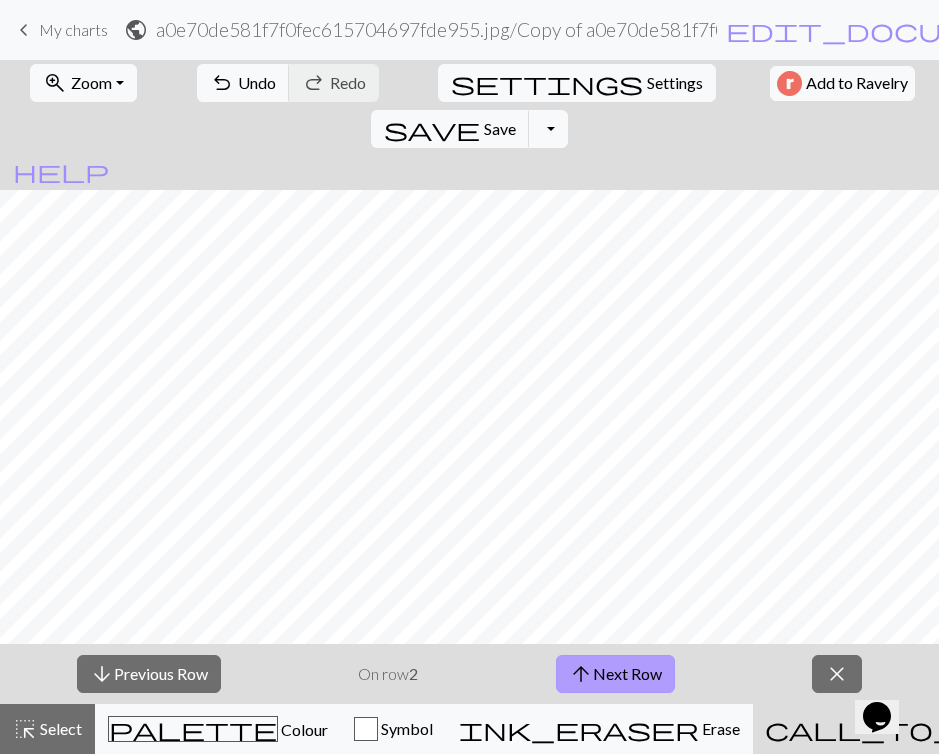 click on "arrow_upward  Next Row" at bounding box center [615, 674] 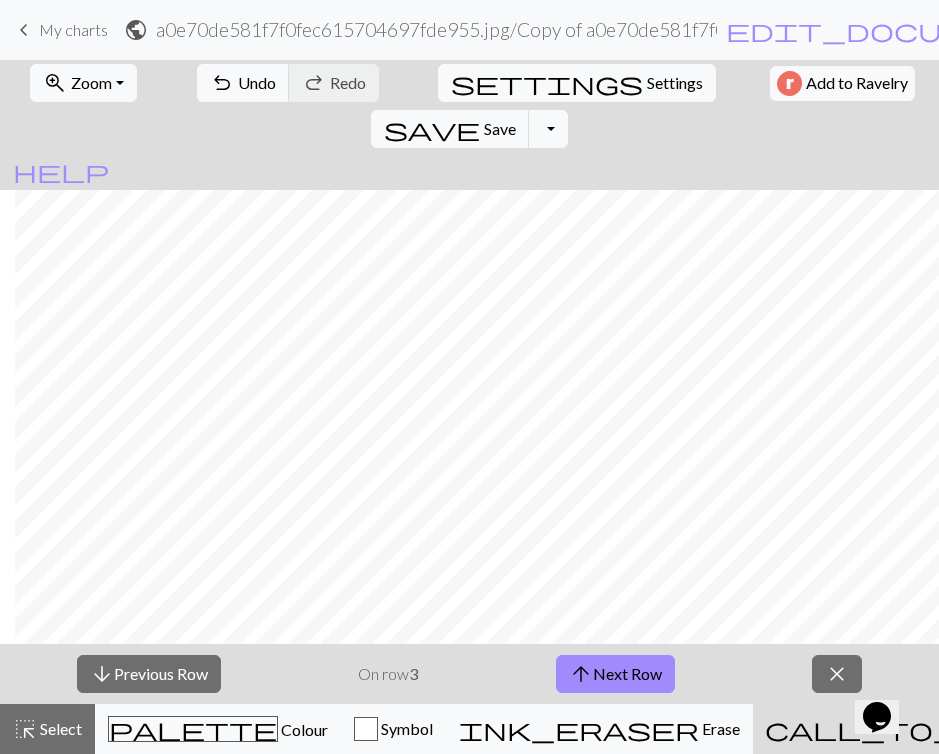 scroll, scrollTop: 119, scrollLeft: 421, axis: both 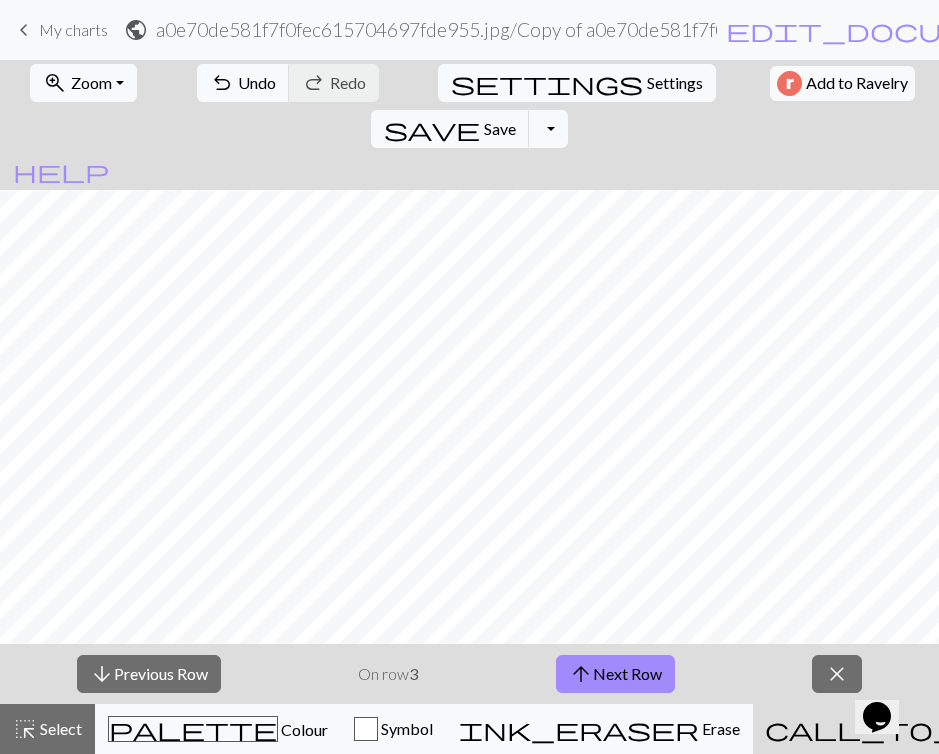 type 